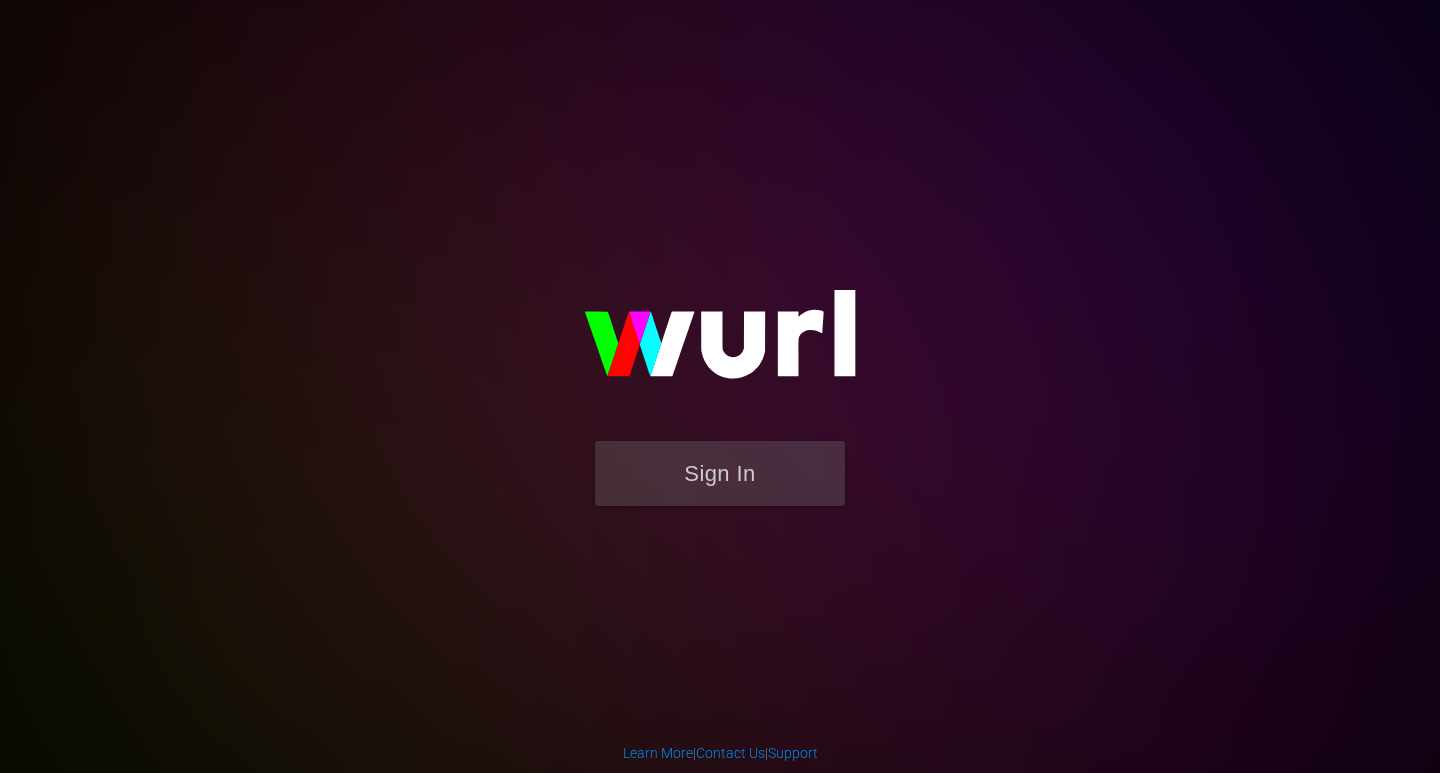scroll, scrollTop: 0, scrollLeft: 0, axis: both 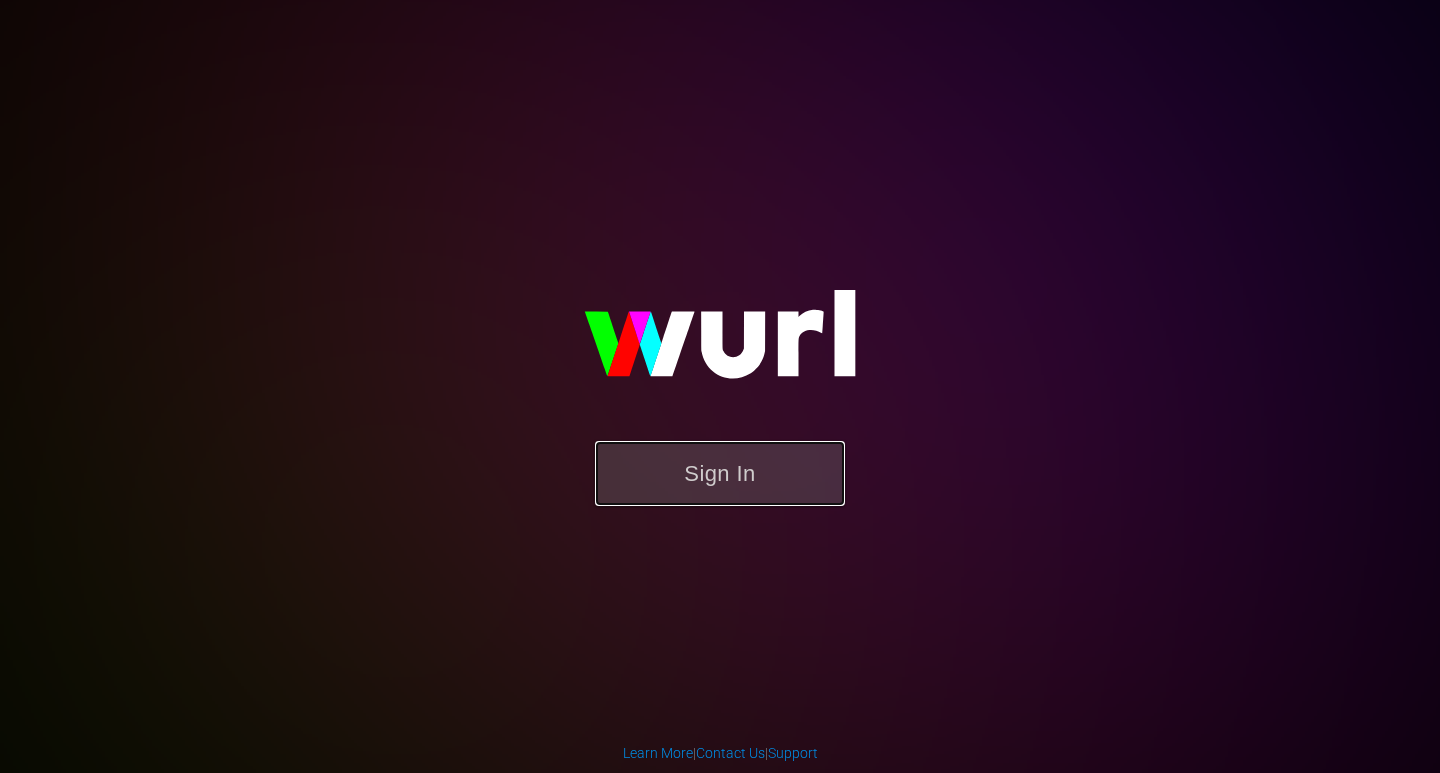 click on "Sign In" at bounding box center [720, 473] 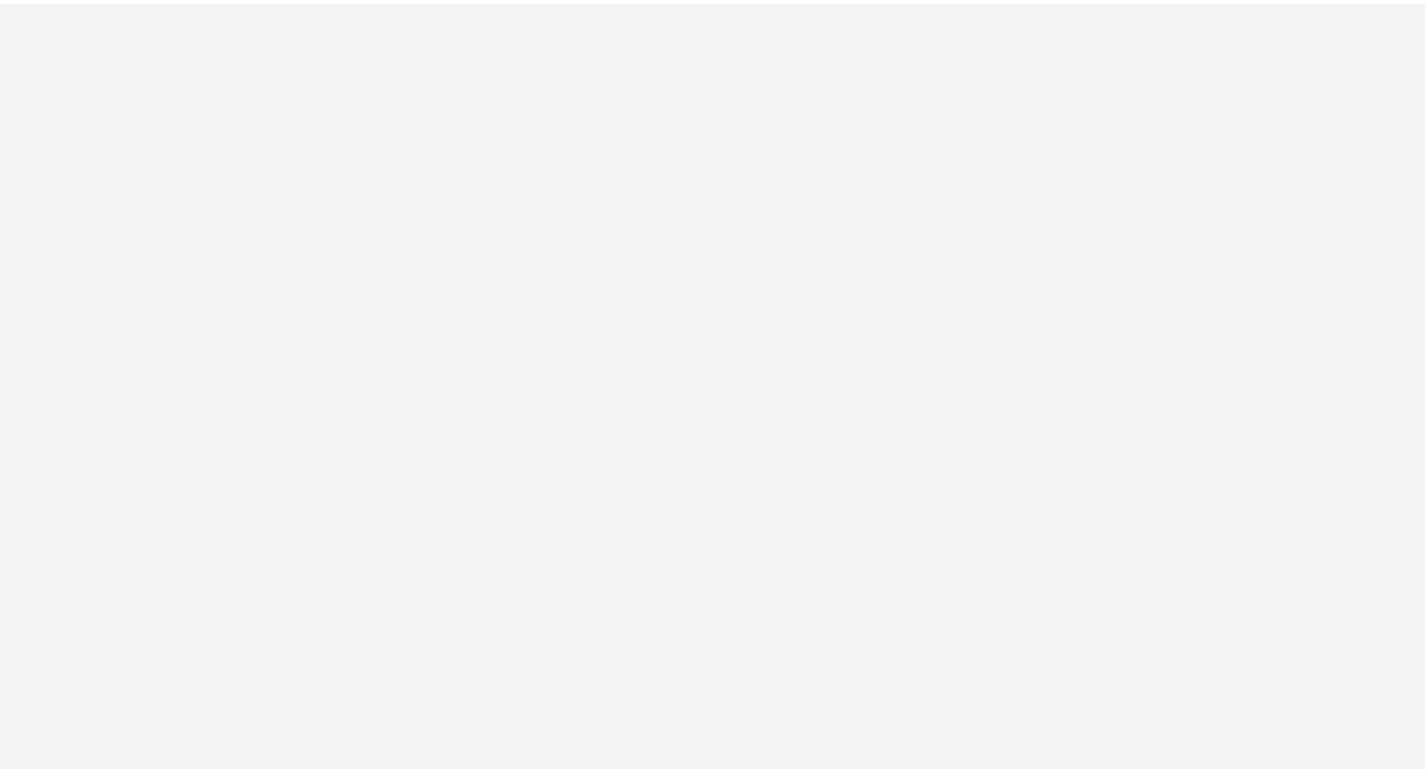 scroll, scrollTop: 0, scrollLeft: 0, axis: both 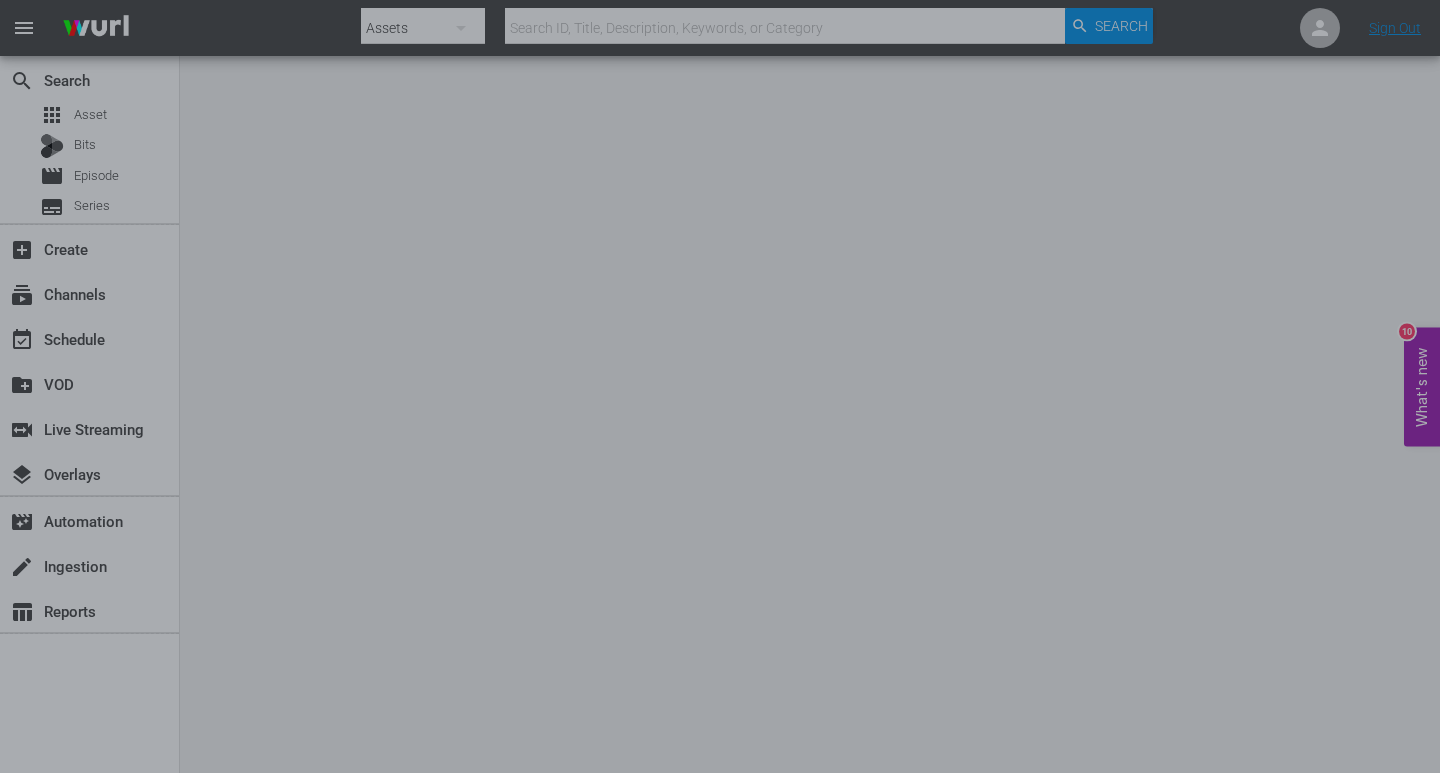 click at bounding box center [720, 386] 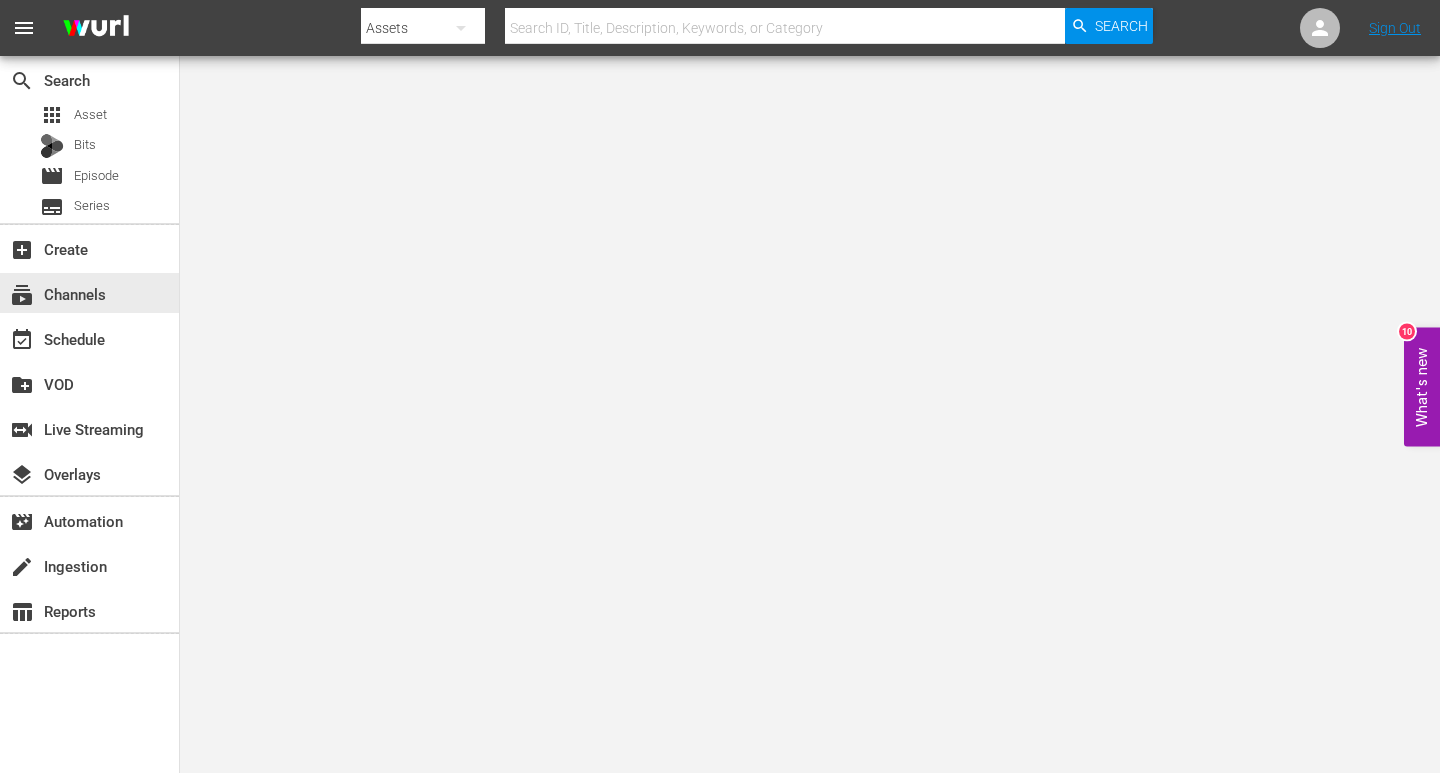click on "subscriptions   Channels" at bounding box center (56, 291) 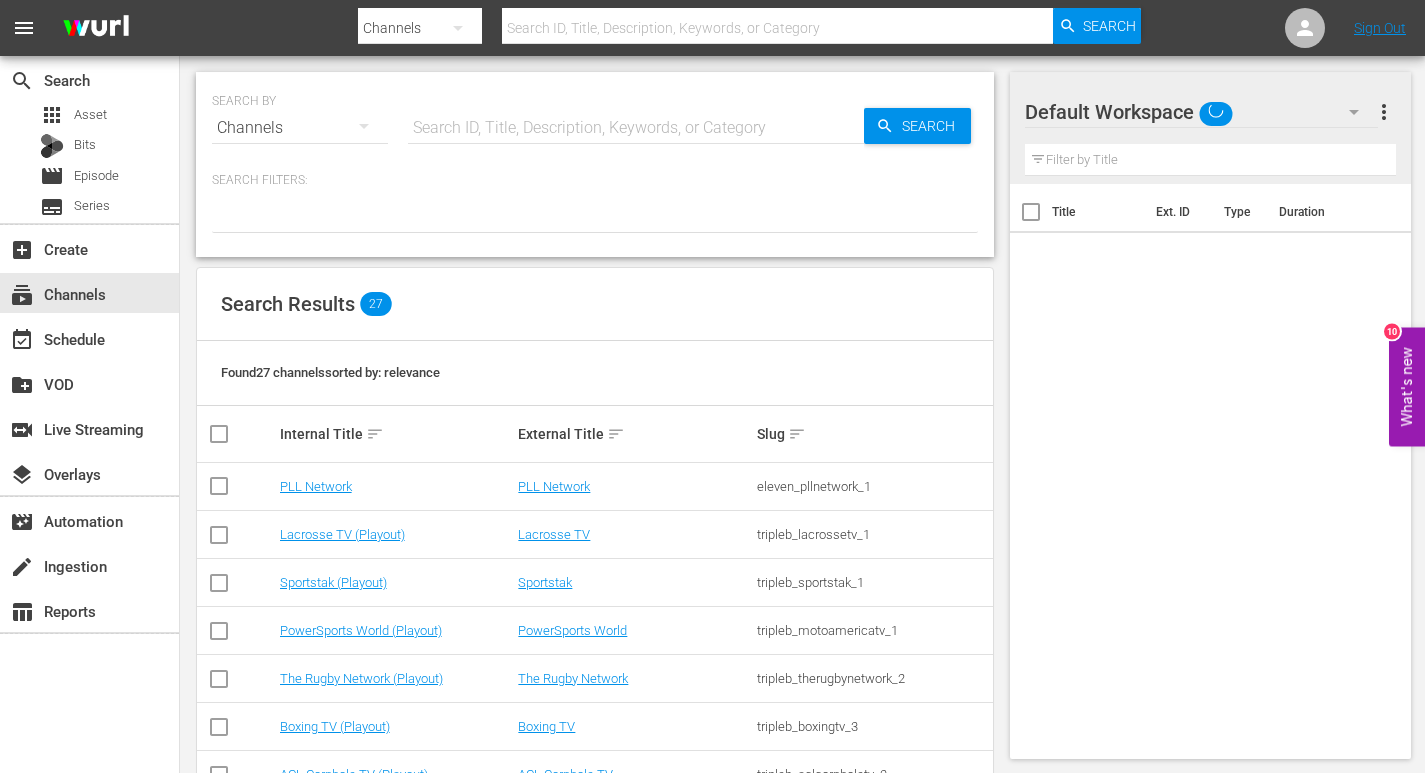 click at bounding box center (636, 128) 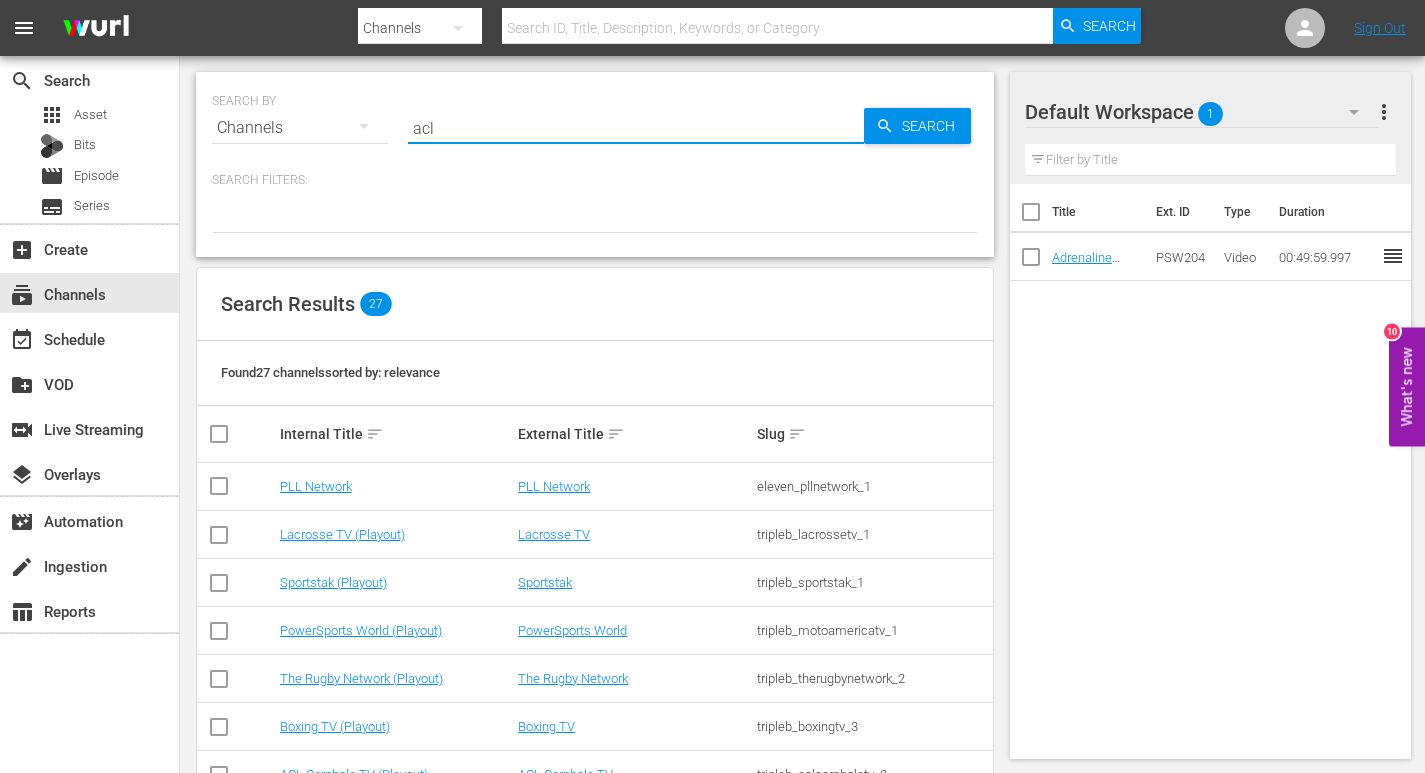 type on "acl" 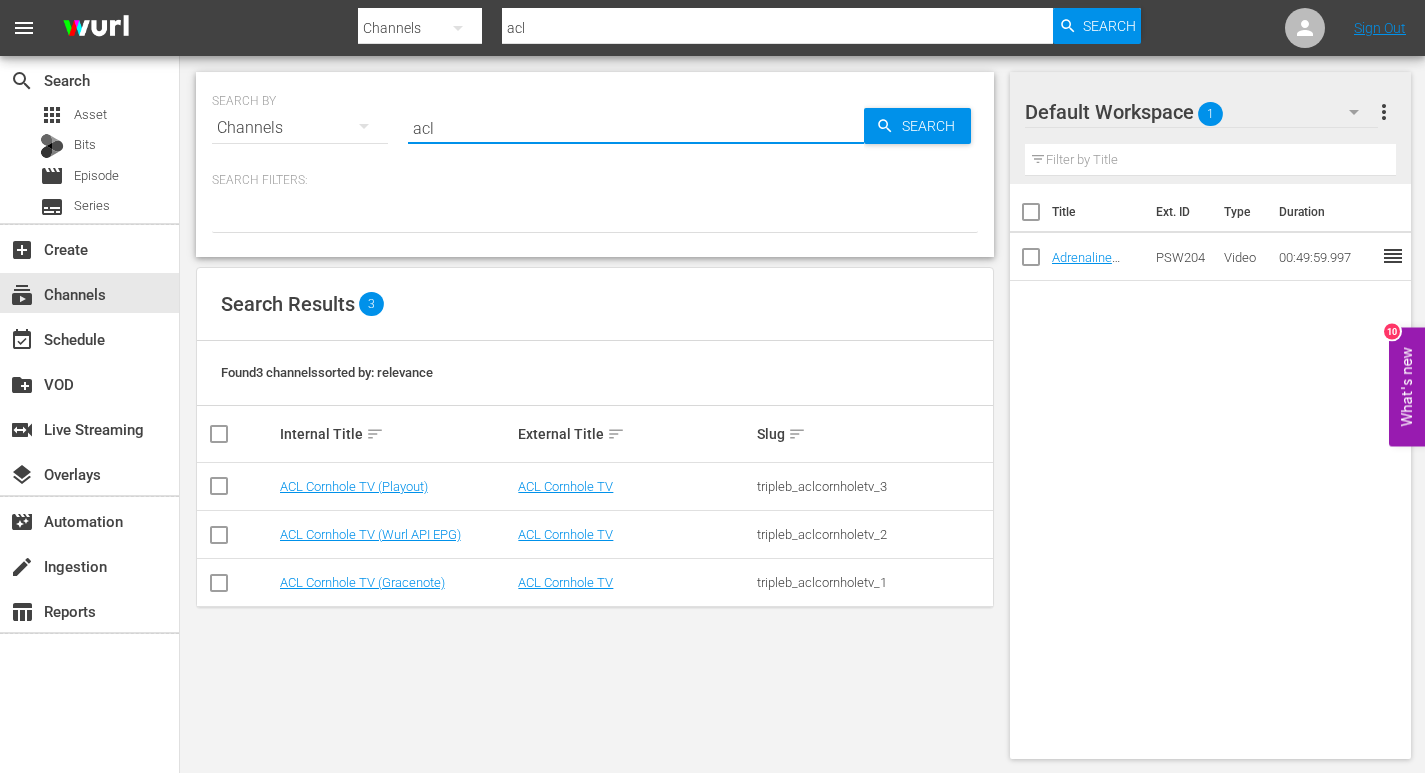 drag, startPoint x: 521, startPoint y: 132, endPoint x: 353, endPoint y: 139, distance: 168.14577 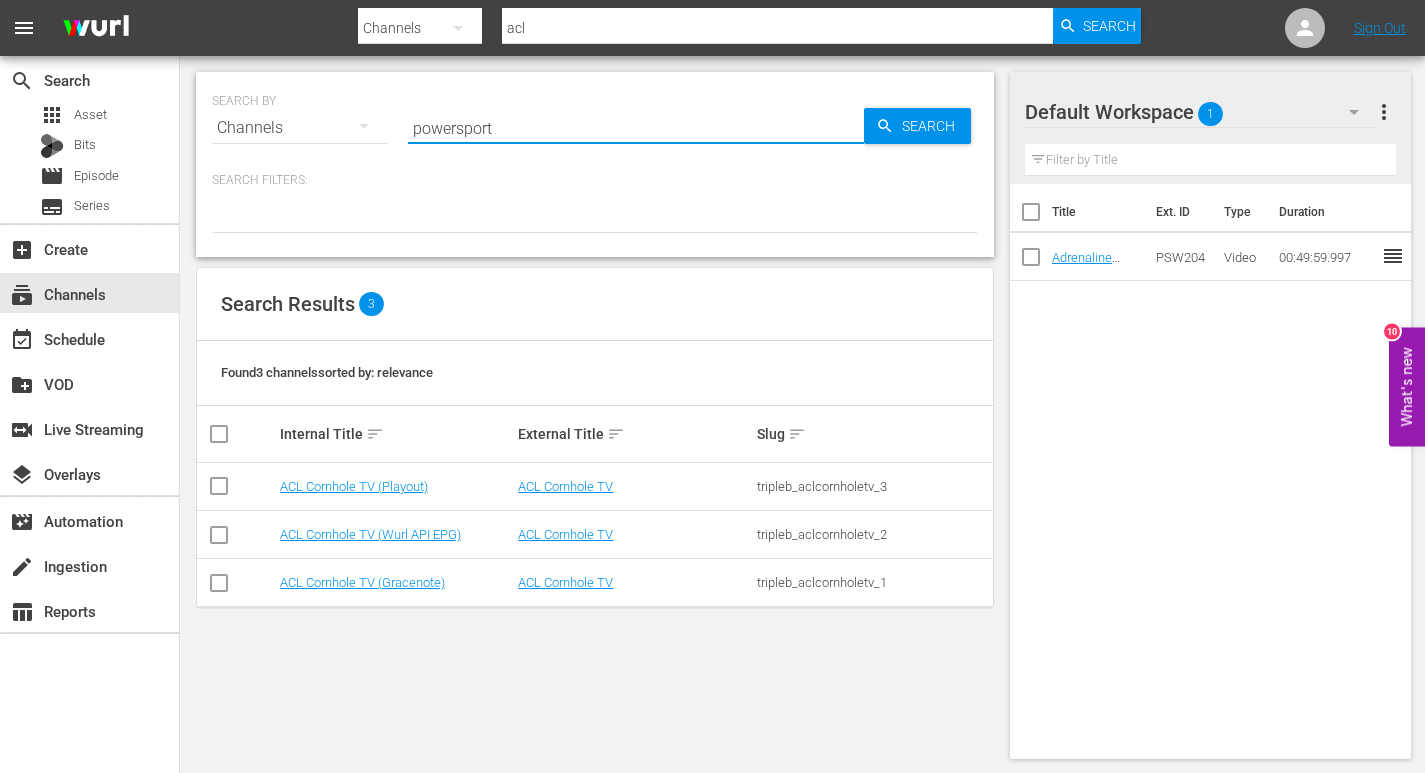 type on "powersports" 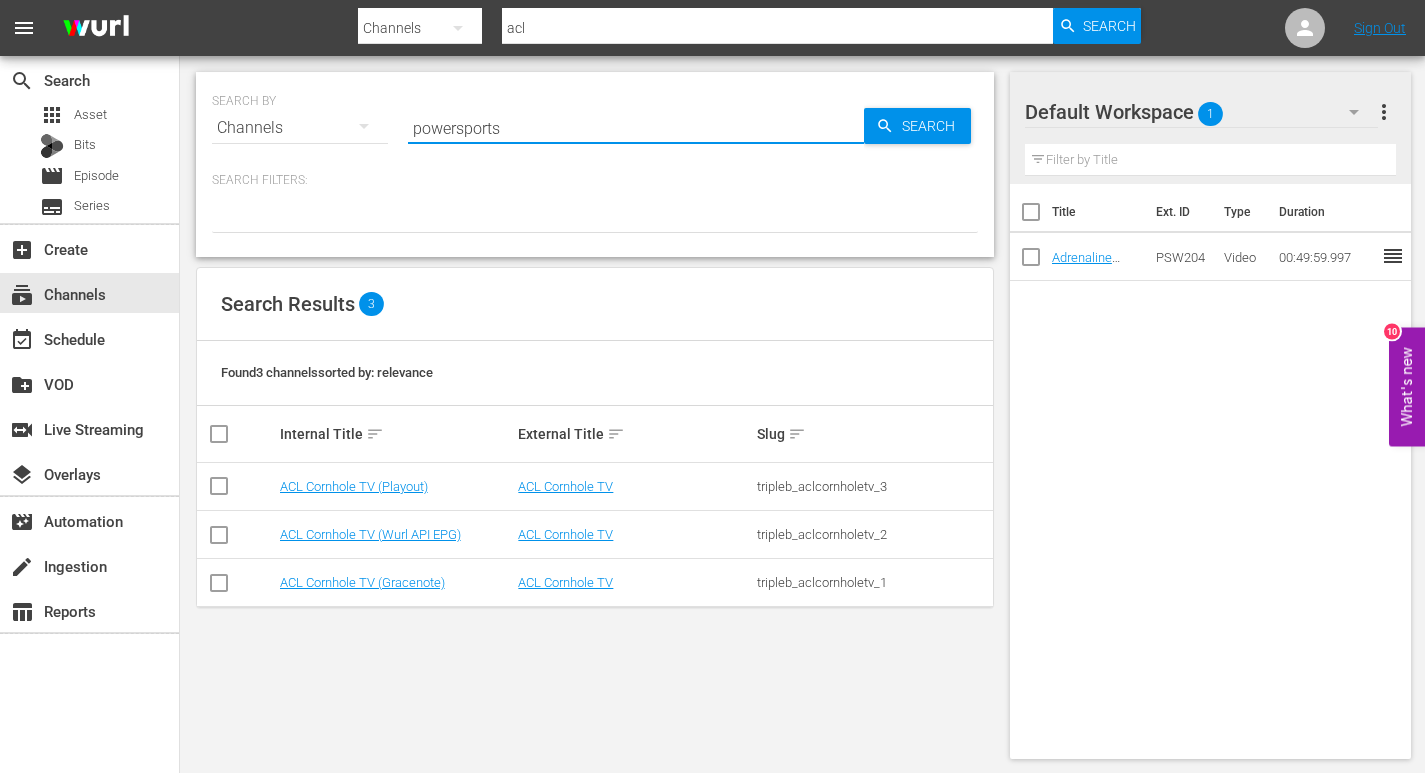 type on "powersports" 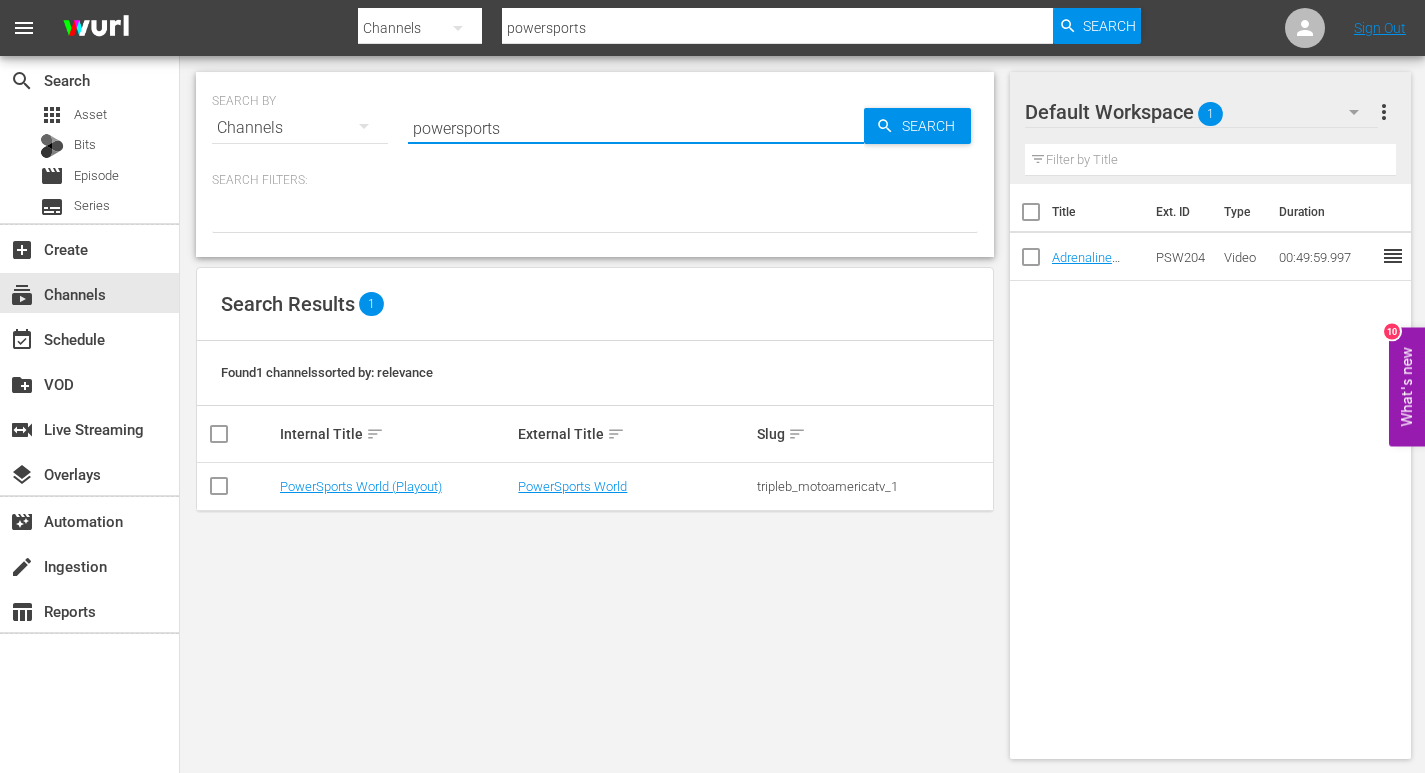 click on "SEARCH BY Search By Channels Search ID, Title, Description, Keywords, or Category powersports Search" at bounding box center [595, 116] 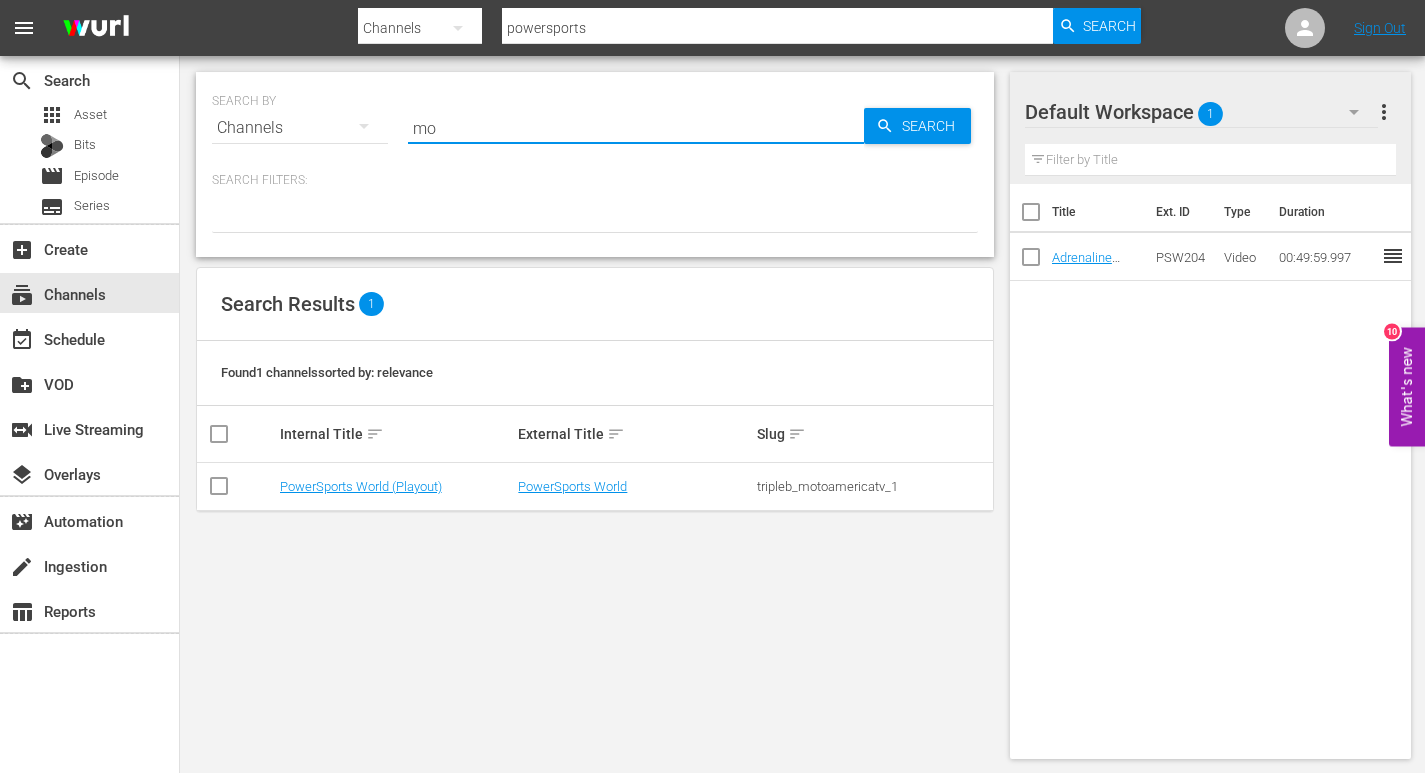 type on "m" 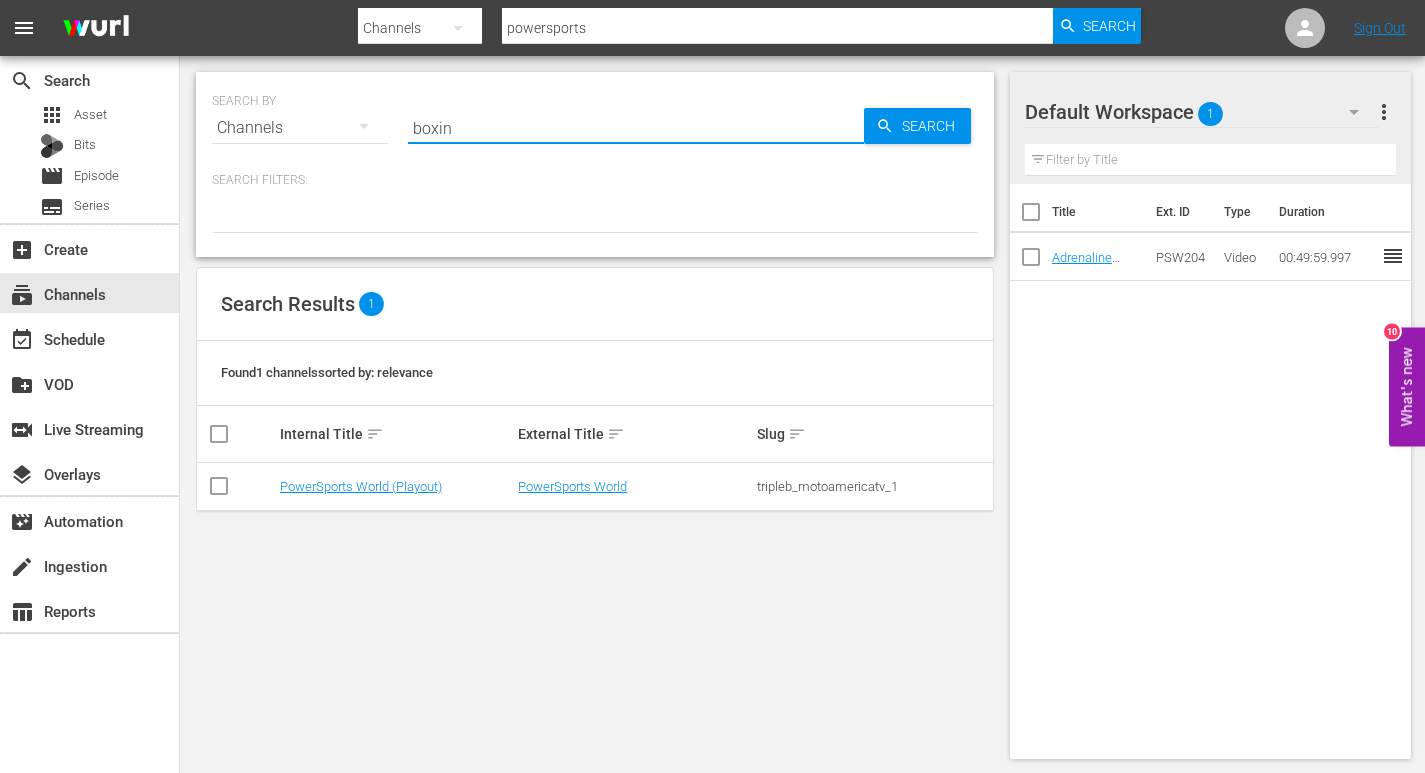 type on "boxing" 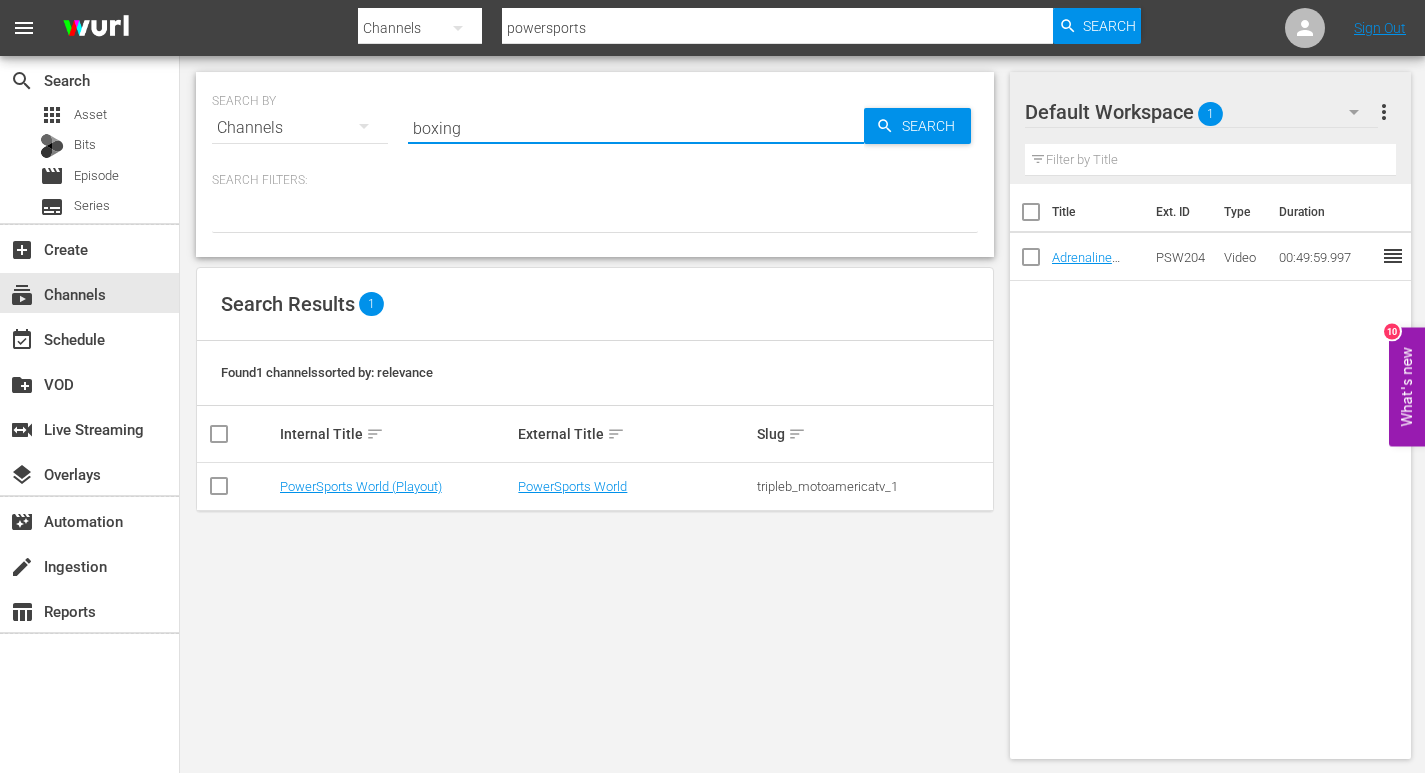 type on "boxing" 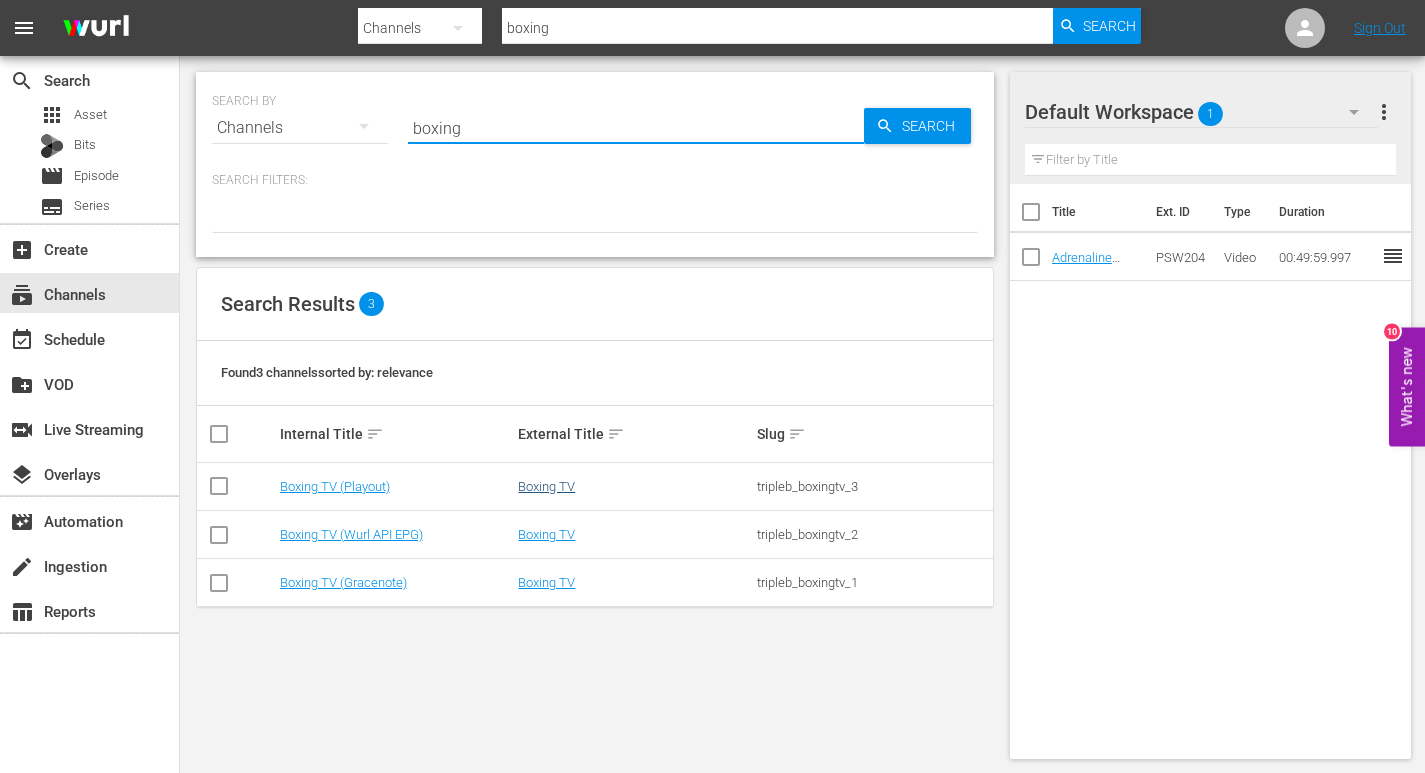type on "boxing" 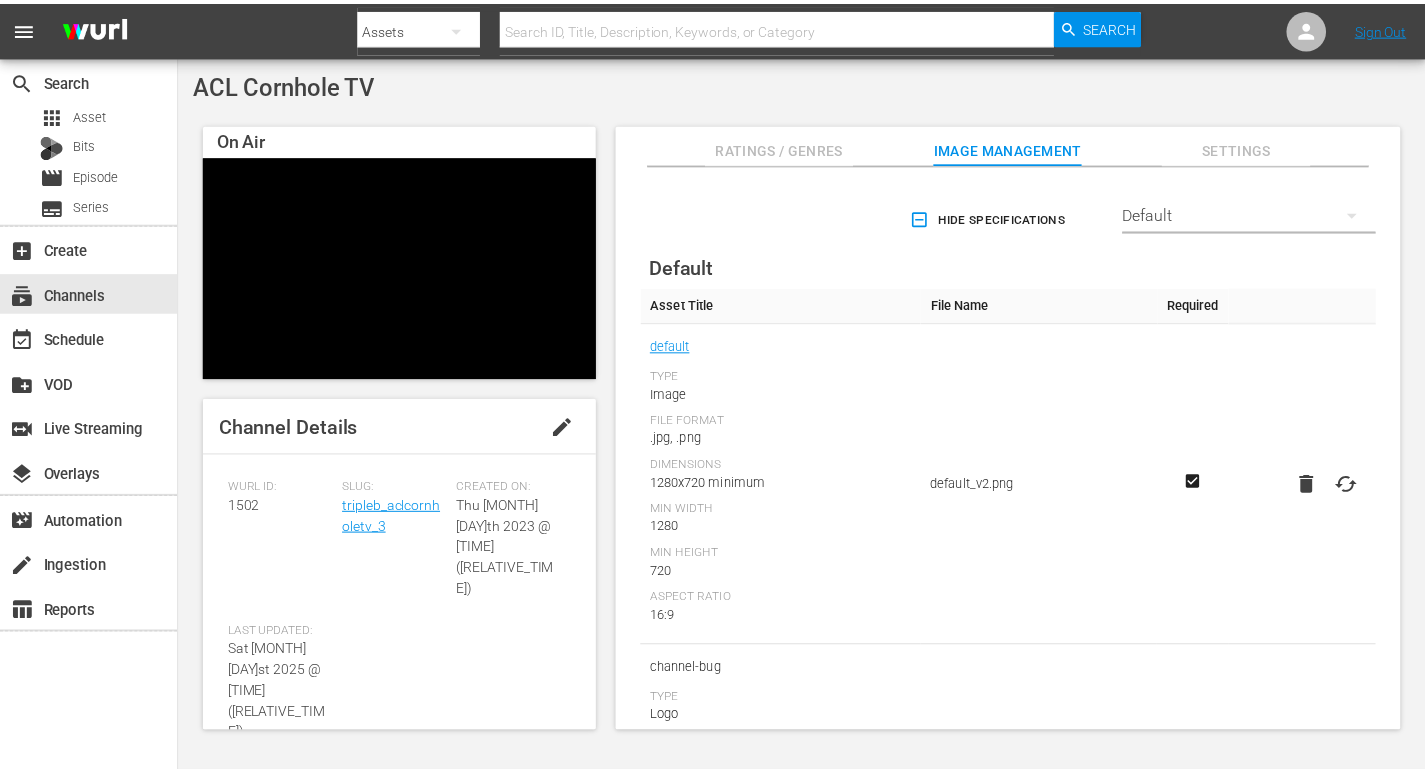 scroll, scrollTop: 0, scrollLeft: 0, axis: both 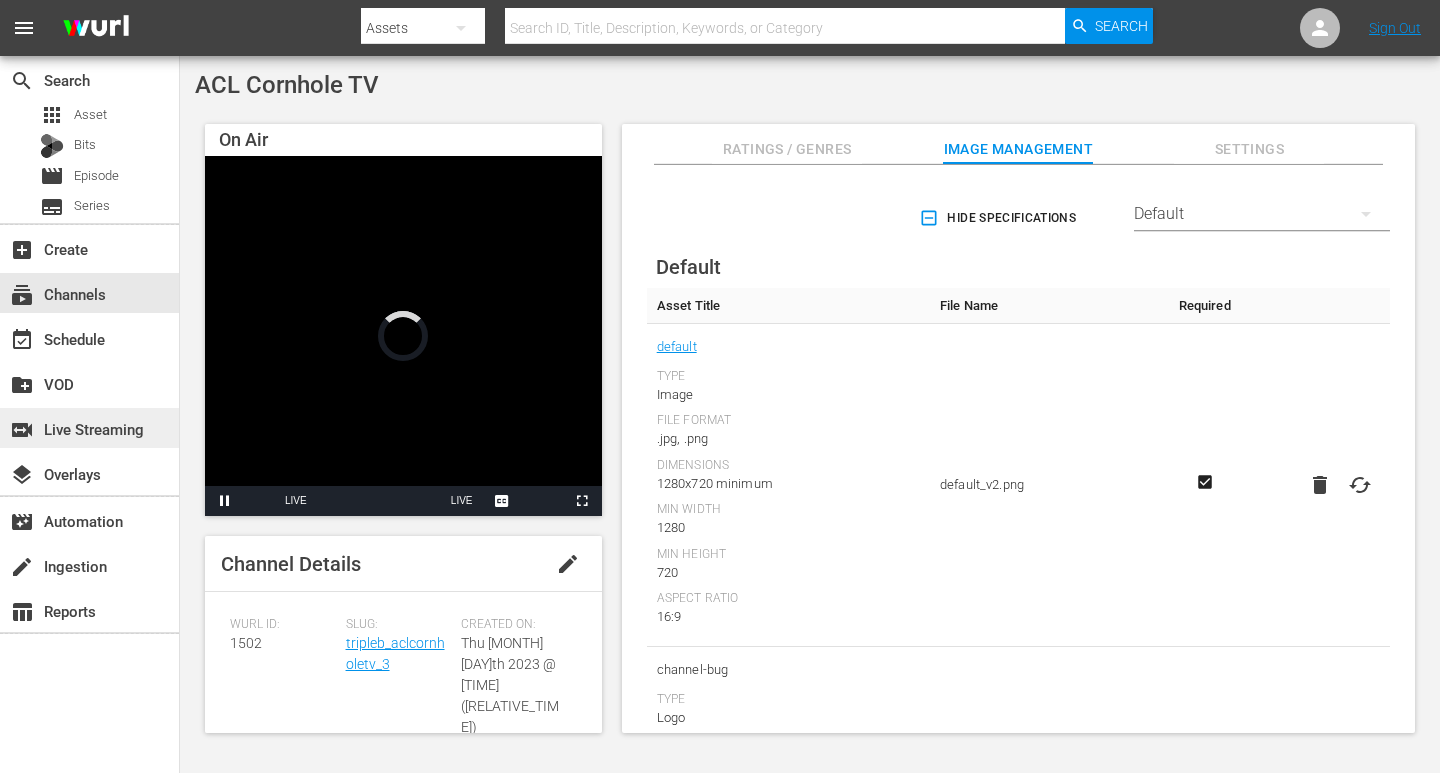click on "switch_video   Live Streaming" at bounding box center (56, 426) 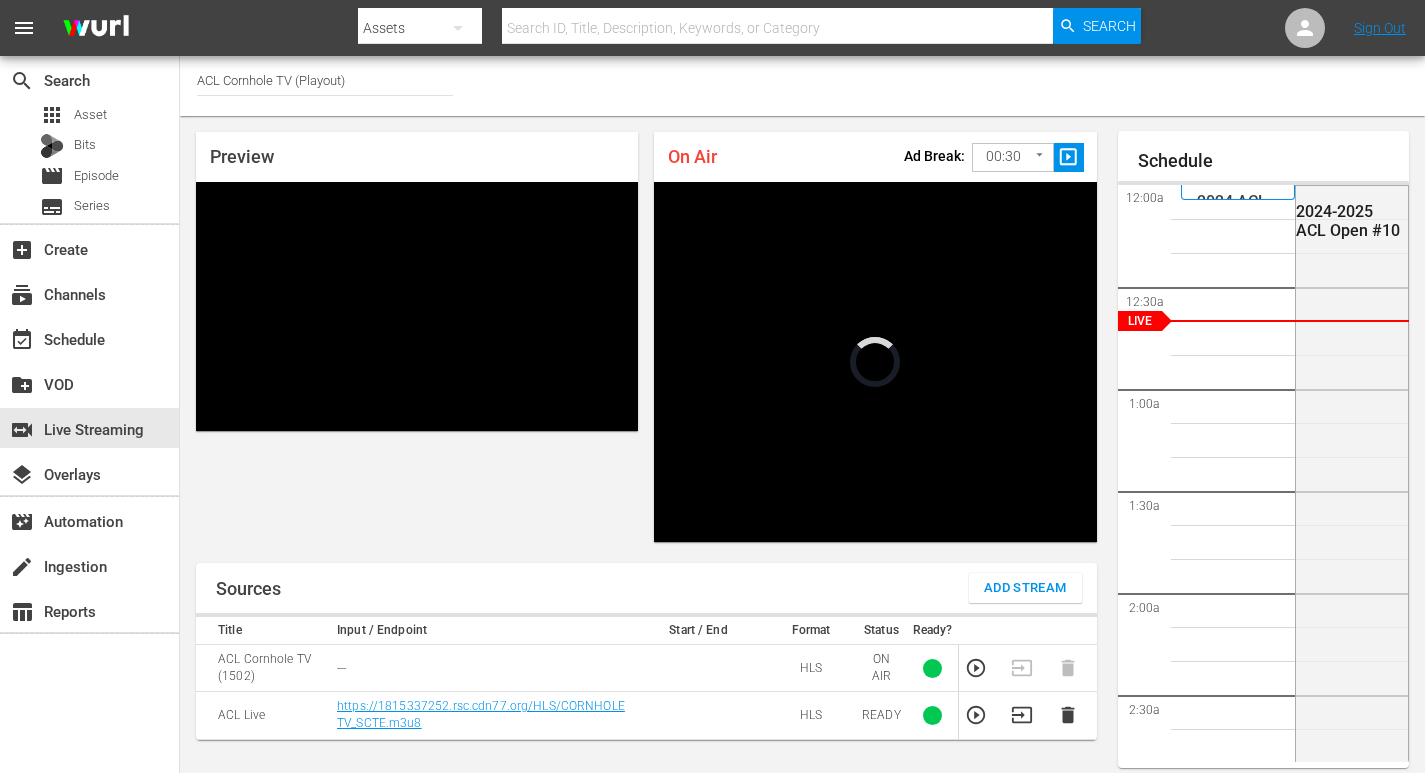 scroll, scrollTop: 0, scrollLeft: 0, axis: both 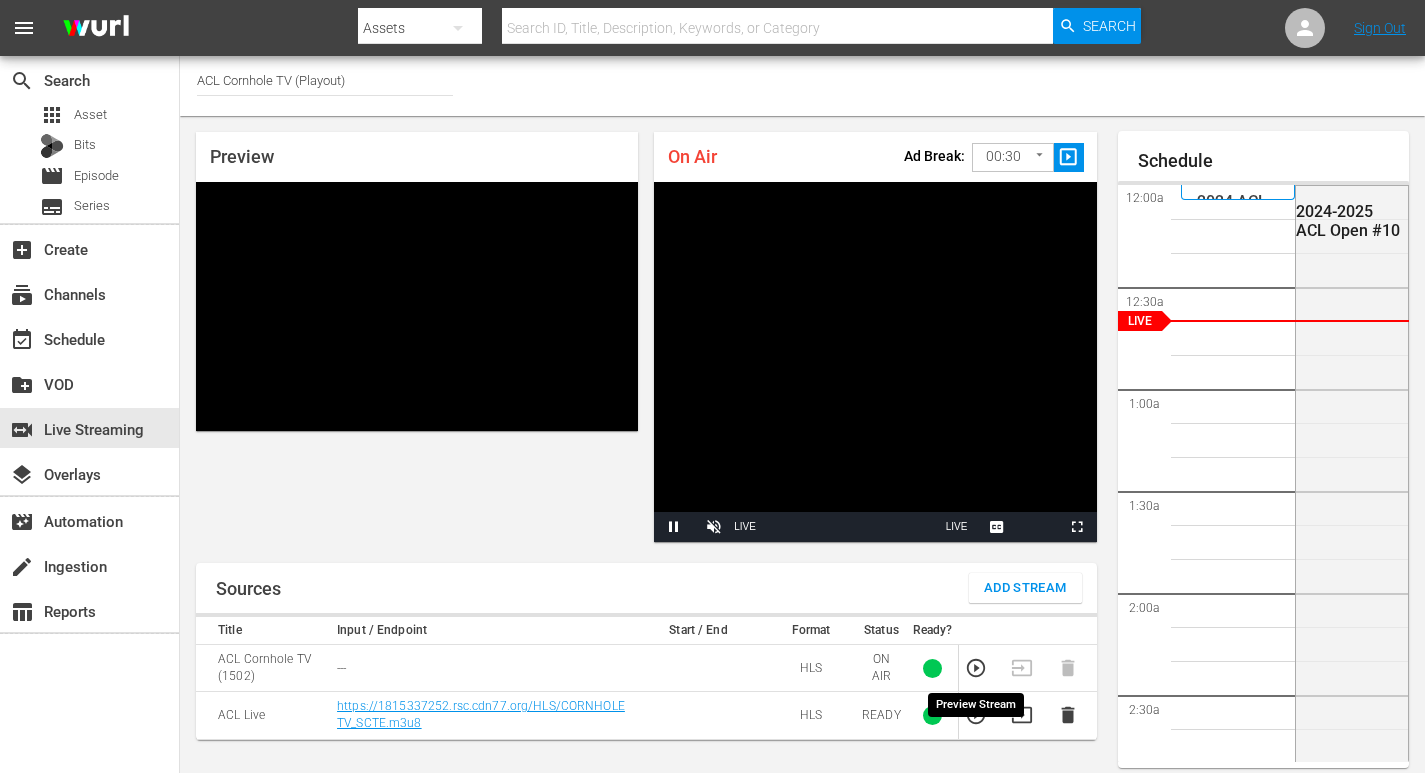 click 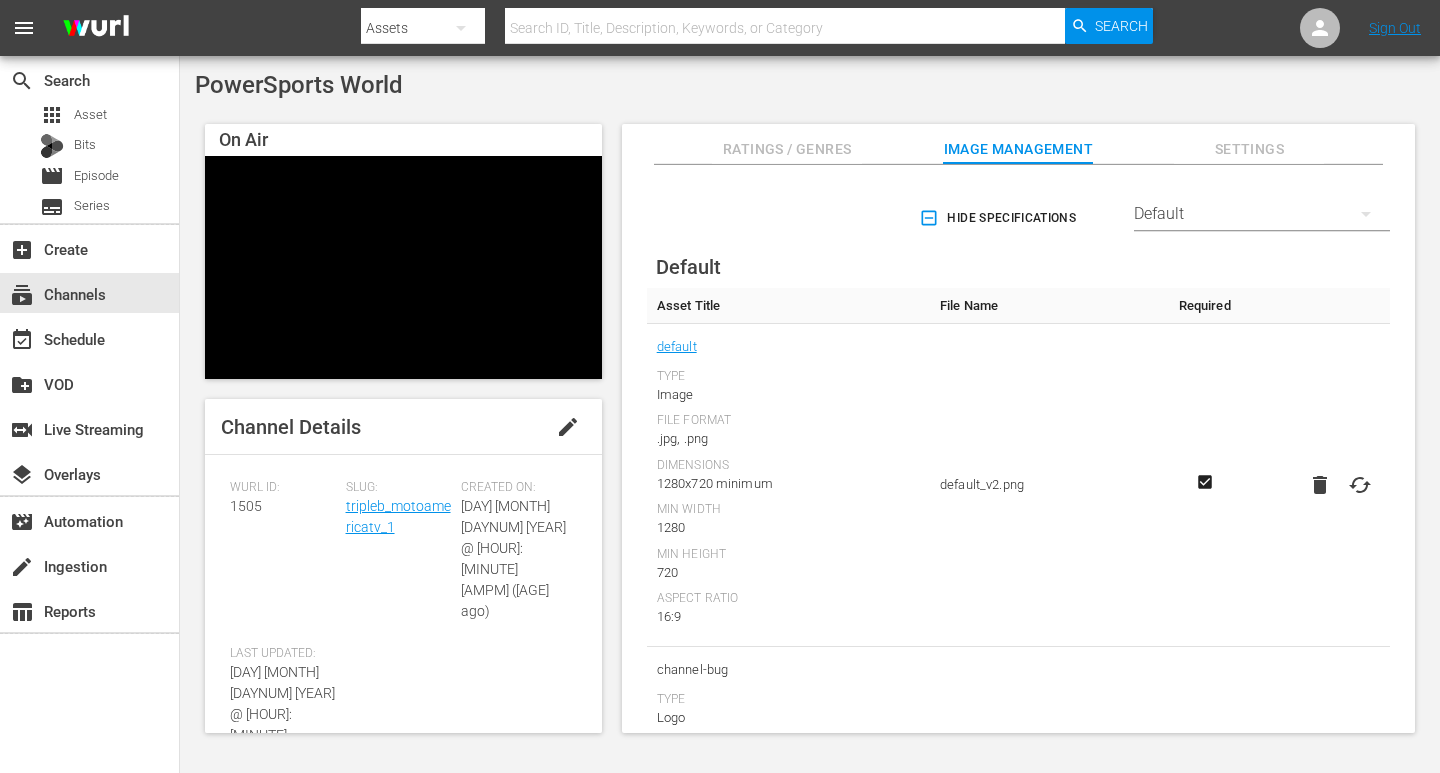 scroll, scrollTop: 0, scrollLeft: 0, axis: both 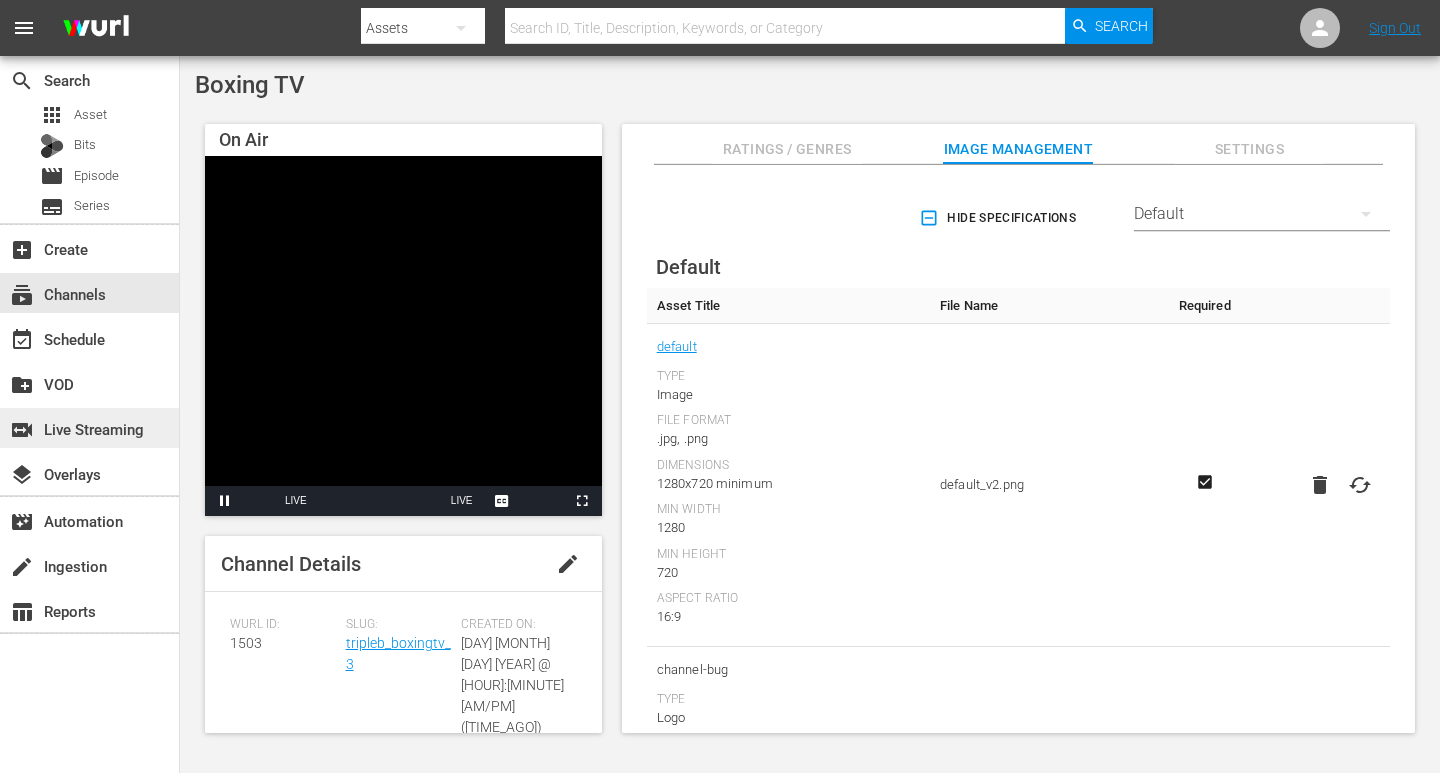 click on "switch_video   Live Streaming" at bounding box center [89, 428] 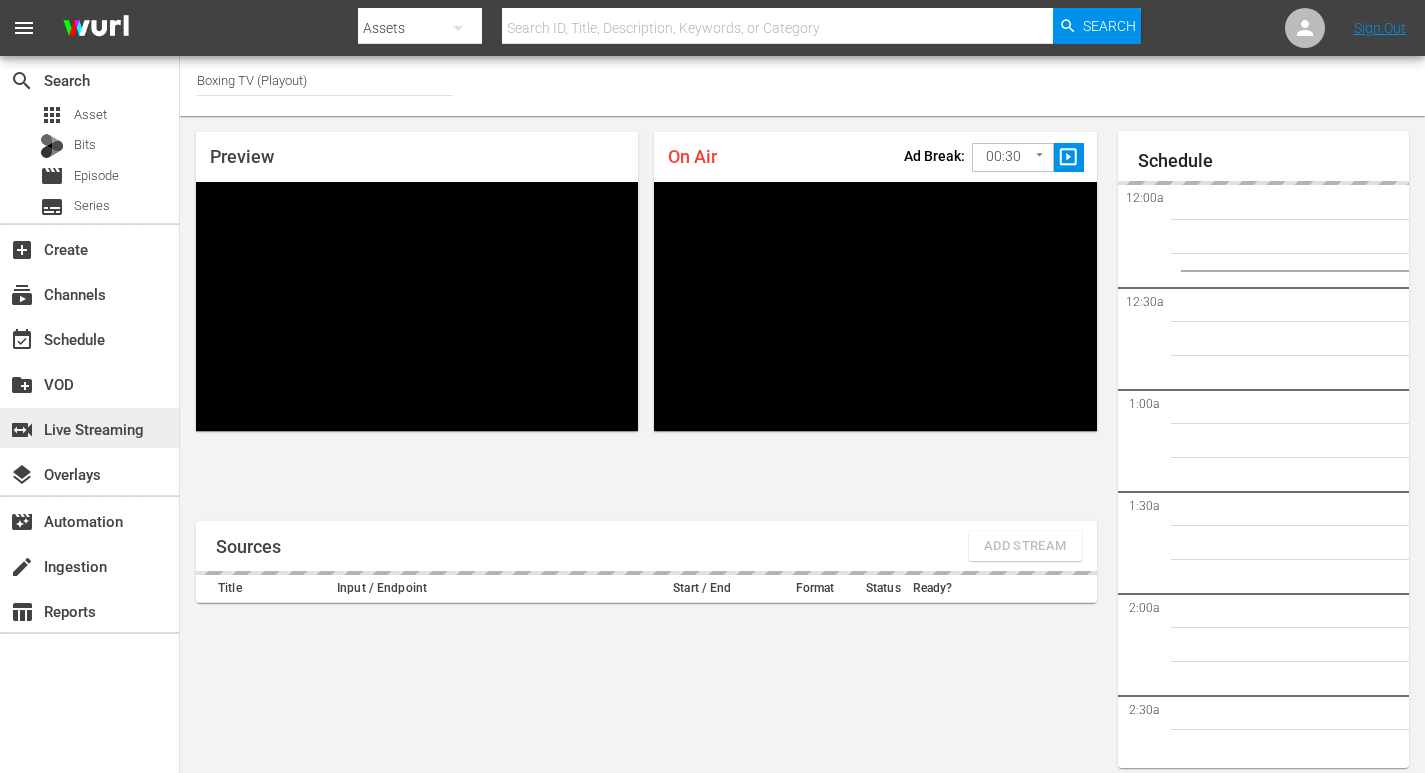 scroll, scrollTop: 87, scrollLeft: 0, axis: vertical 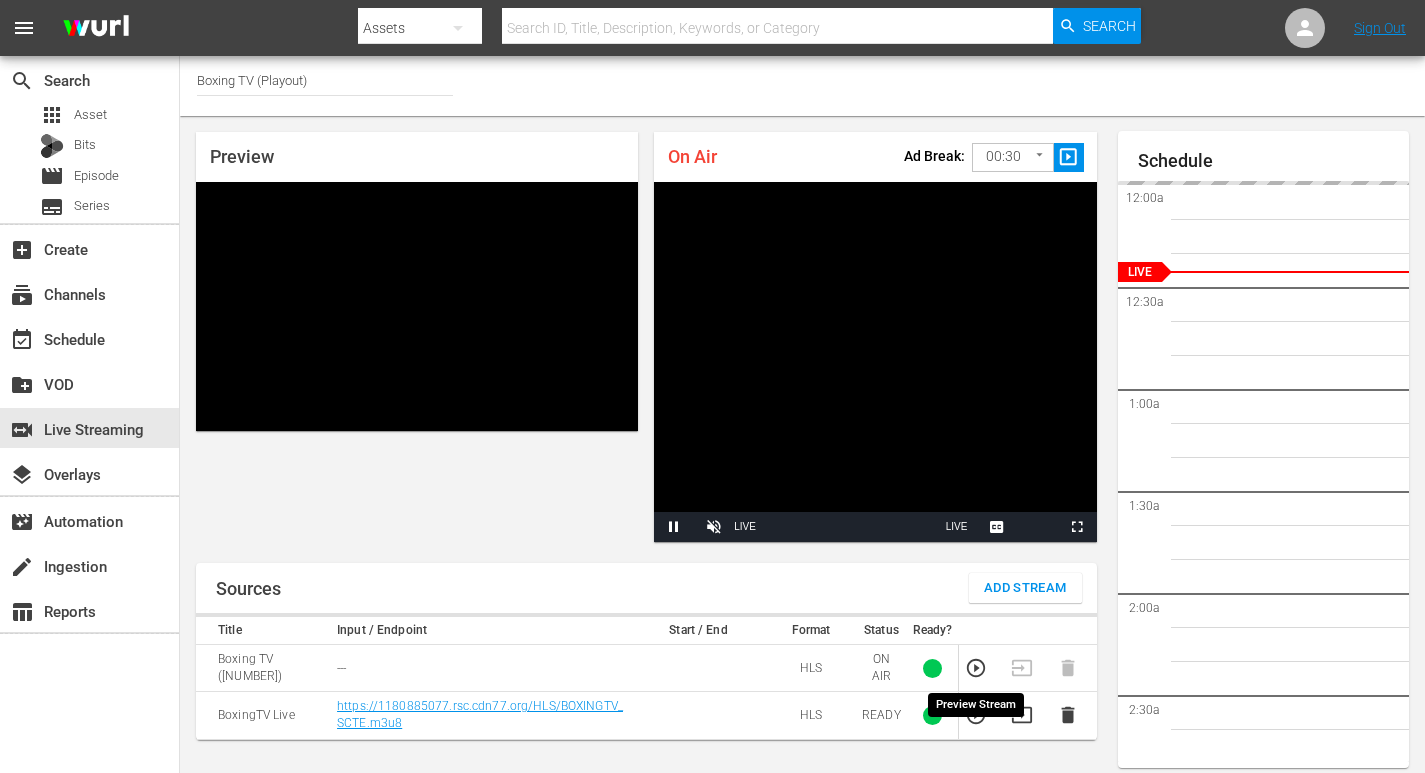 click 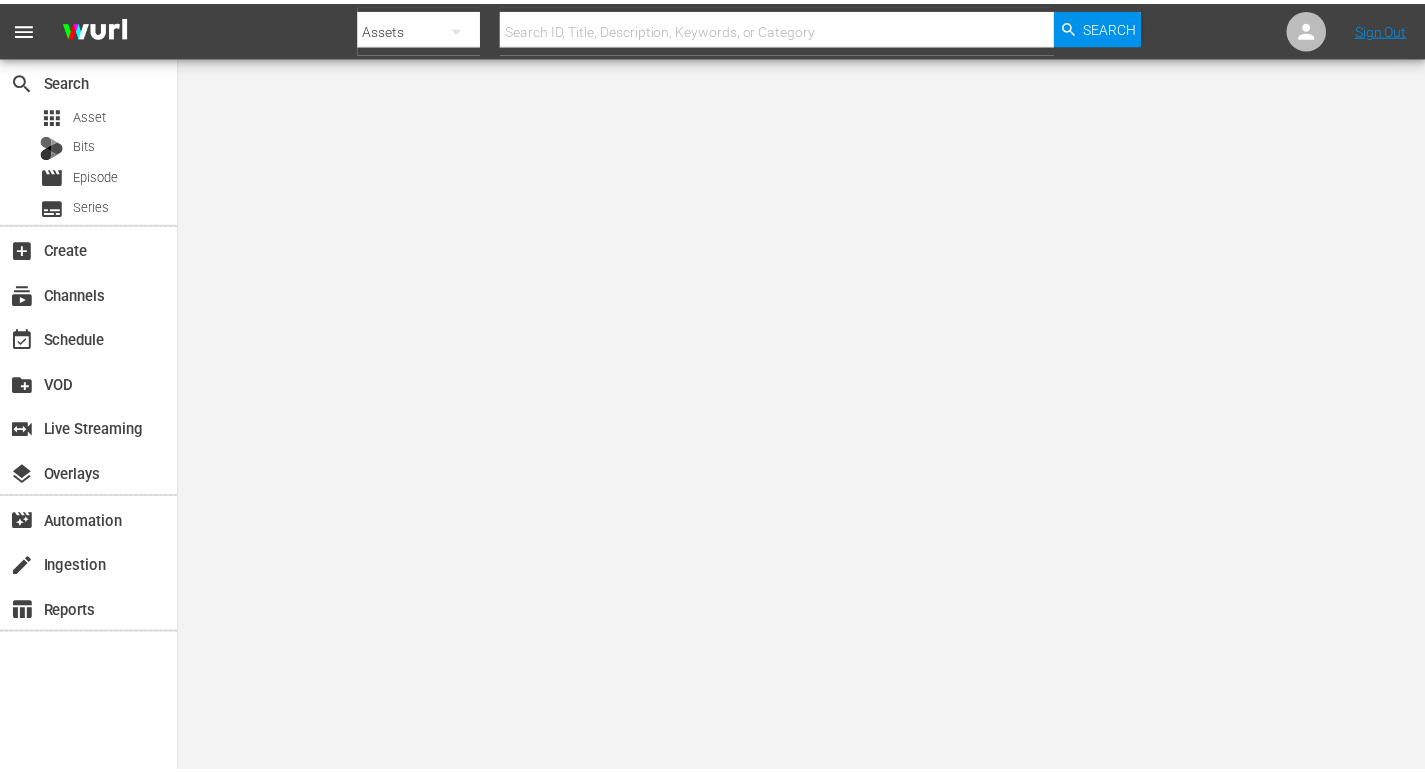 scroll, scrollTop: 0, scrollLeft: 0, axis: both 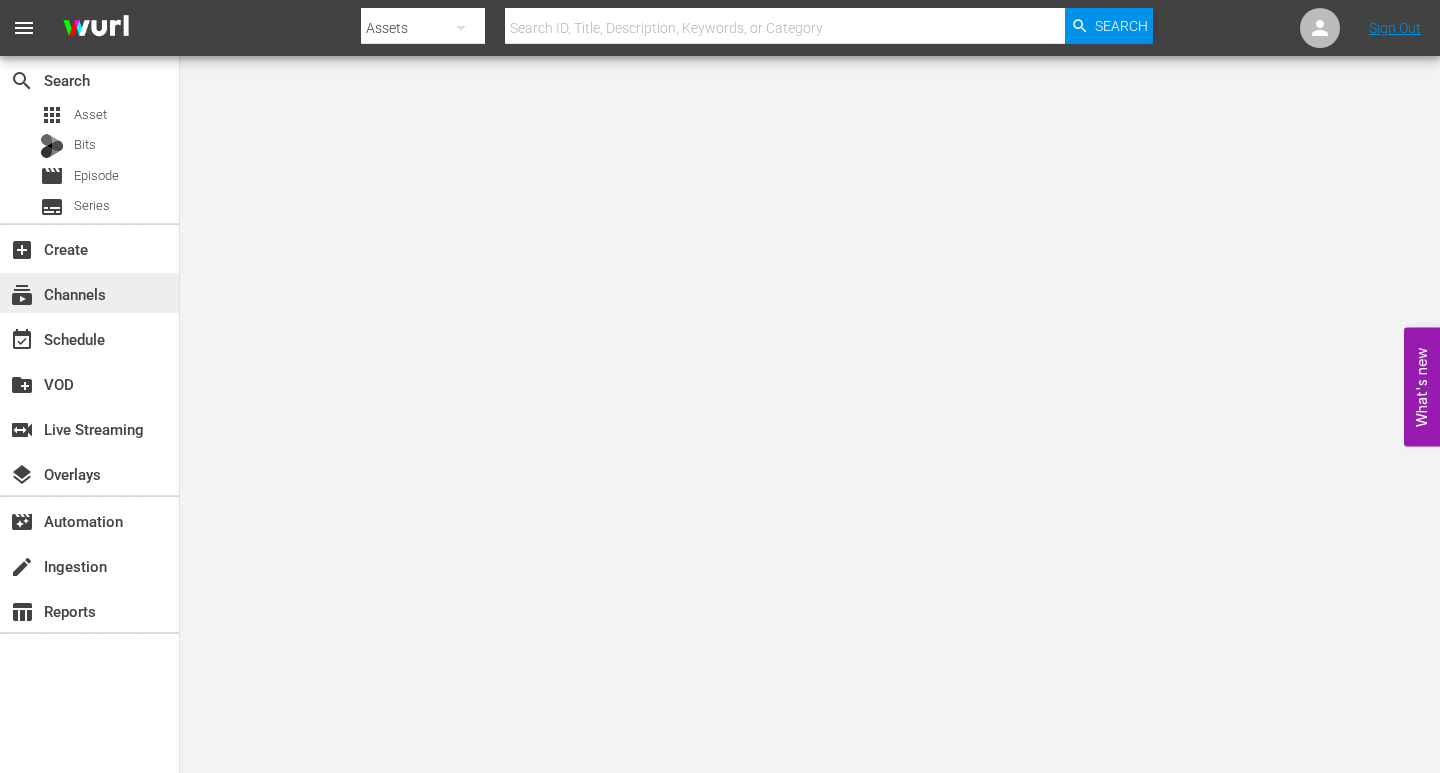 click on "subscriptions   Channels" at bounding box center (89, 293) 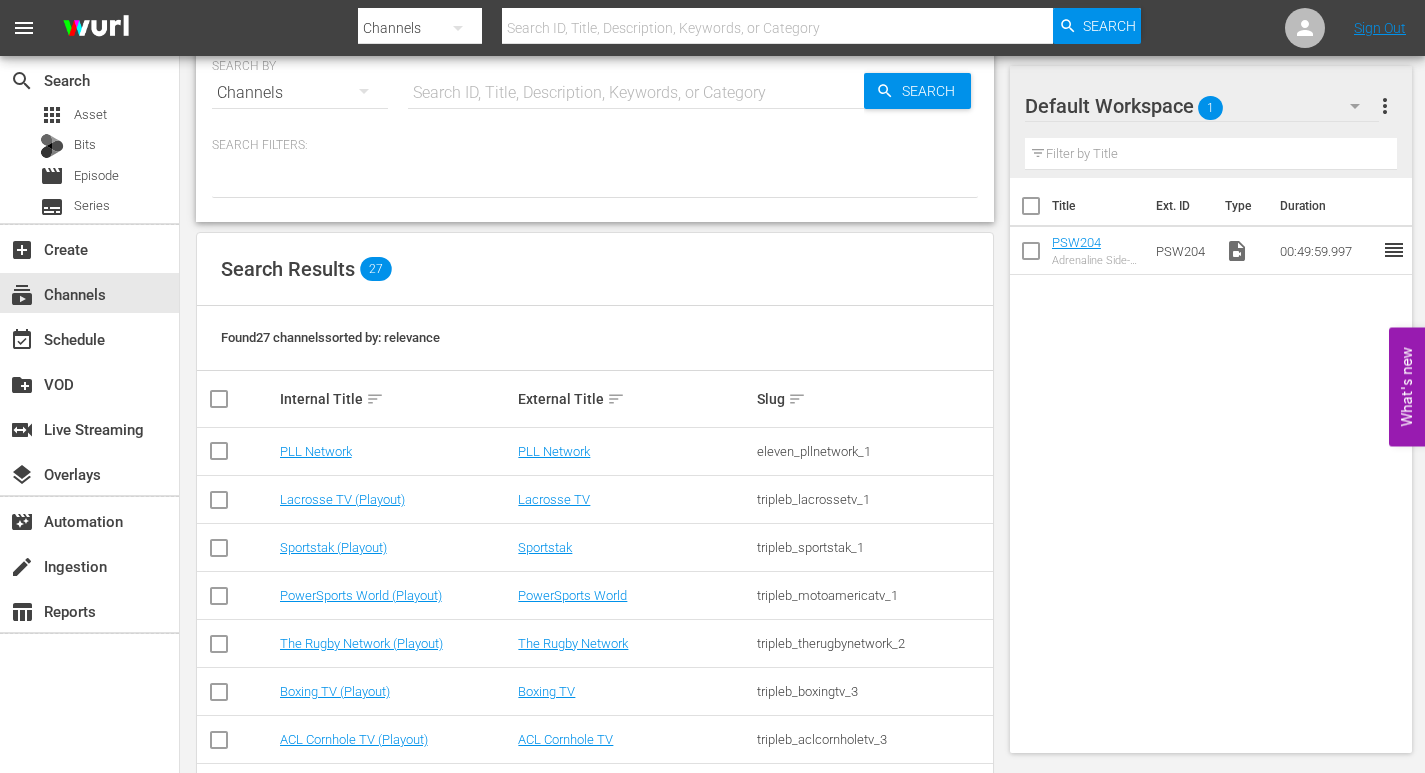 scroll, scrollTop: 0, scrollLeft: 0, axis: both 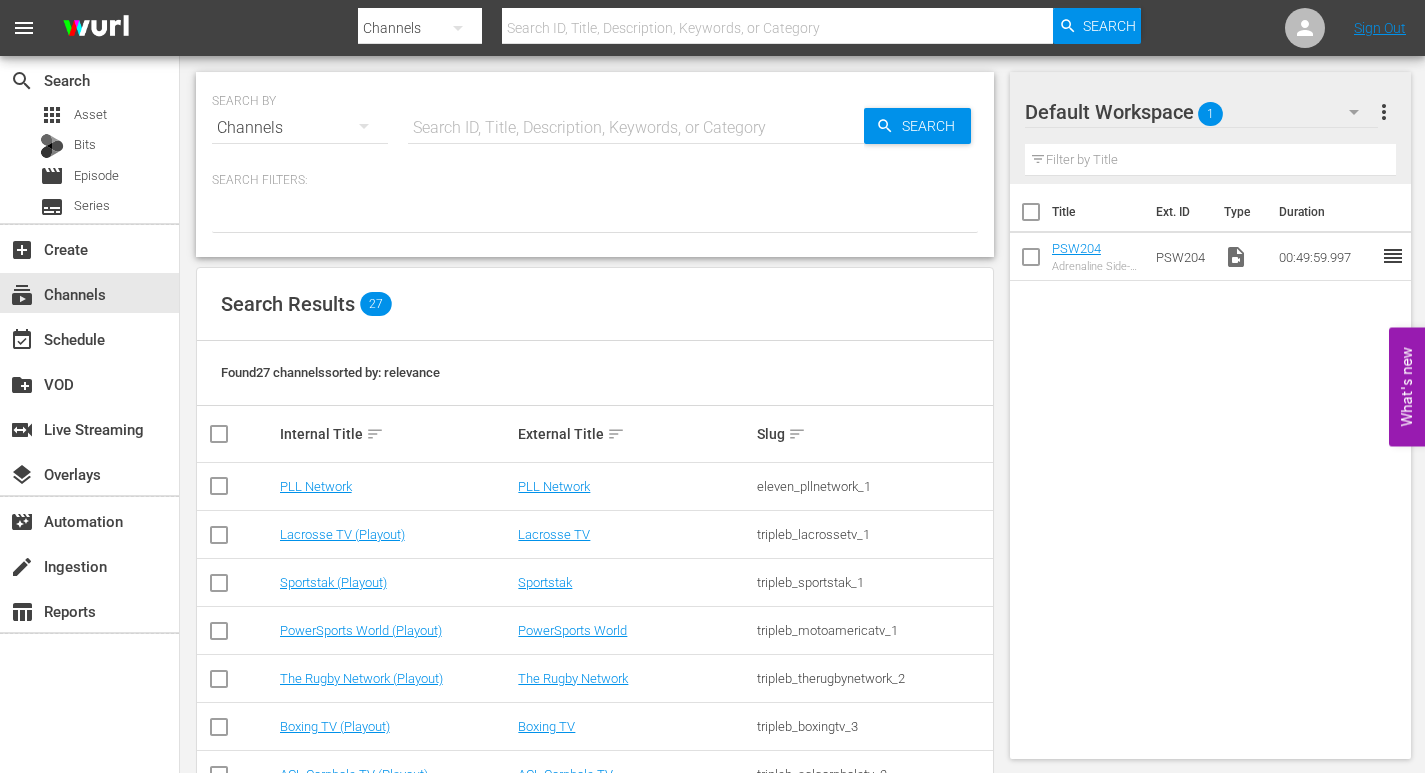 click at bounding box center (636, 128) 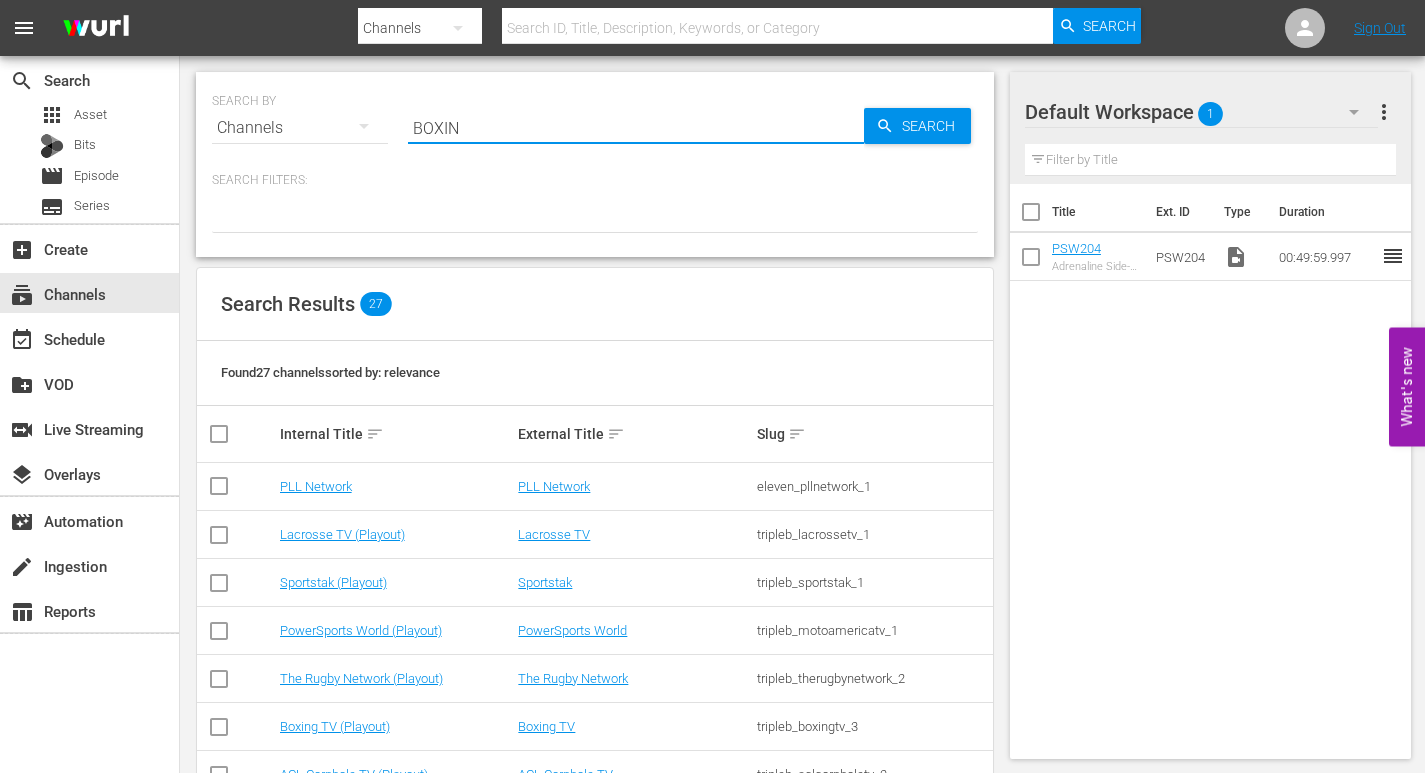 type on "BOXING" 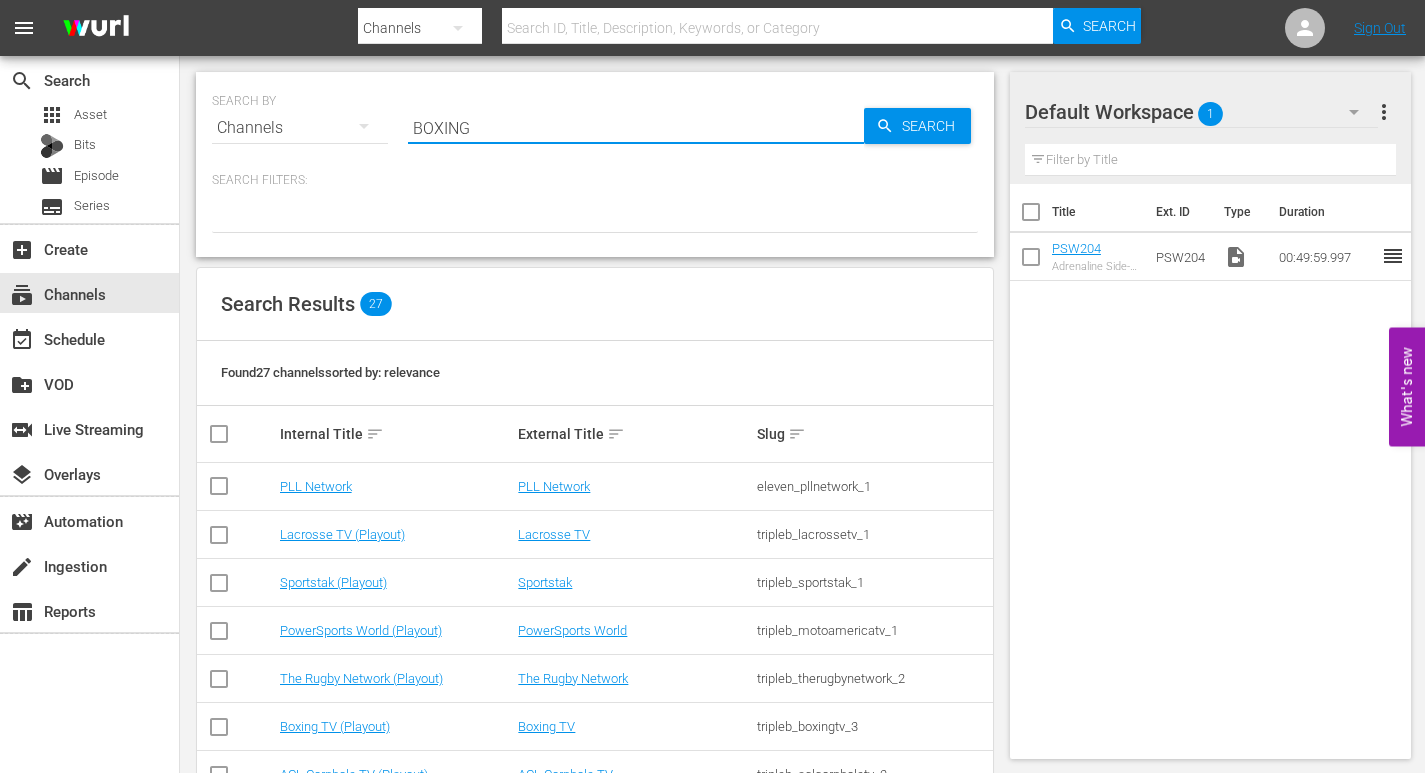 type on "BOXING" 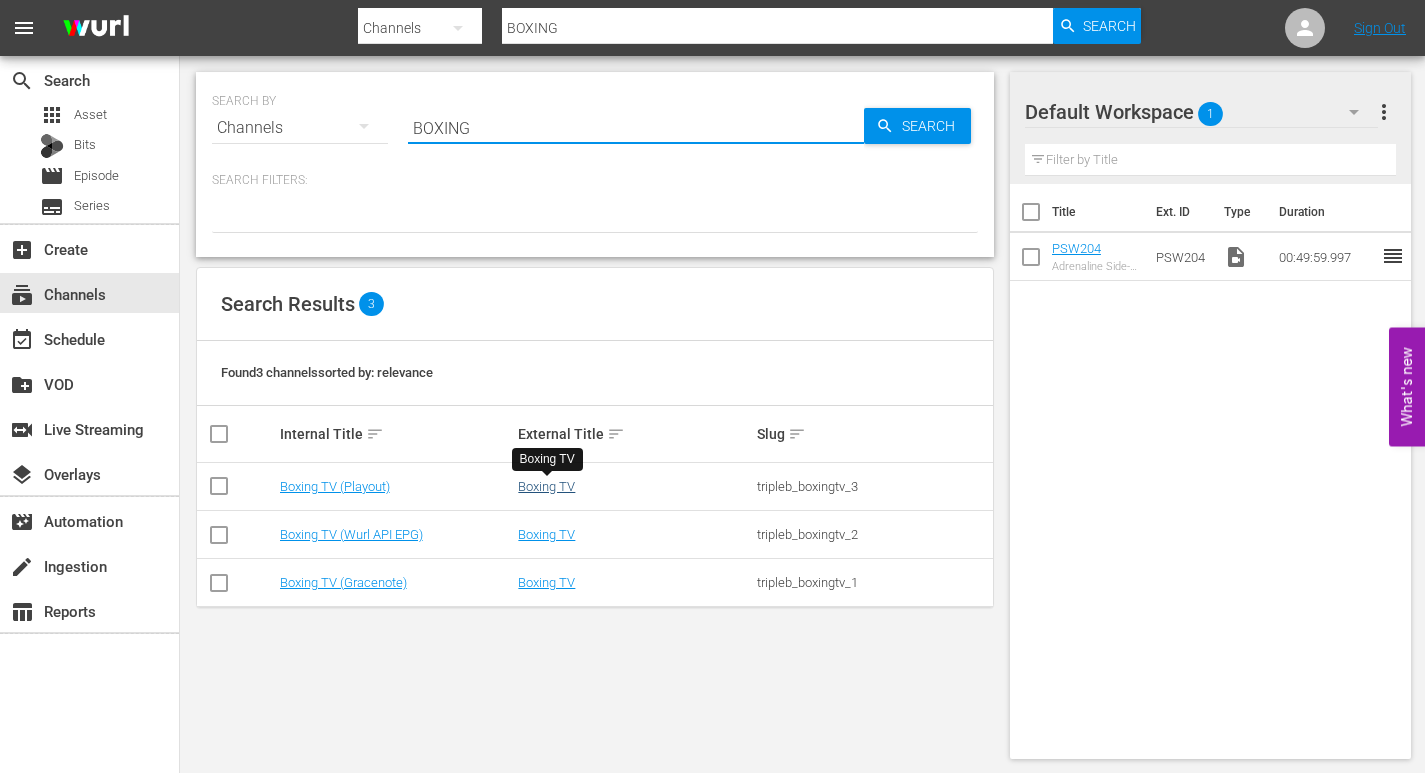 type on "BOXING" 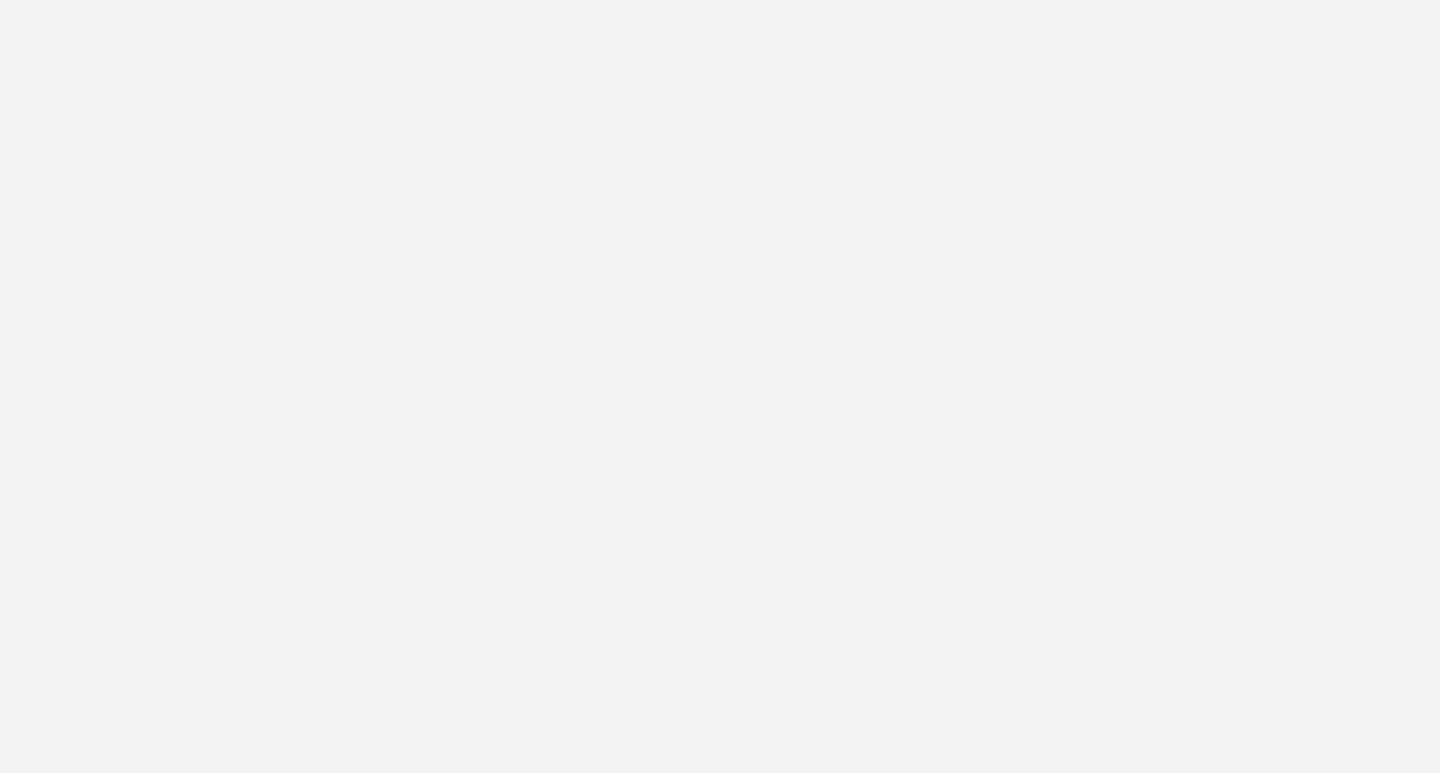 scroll, scrollTop: 0, scrollLeft: 0, axis: both 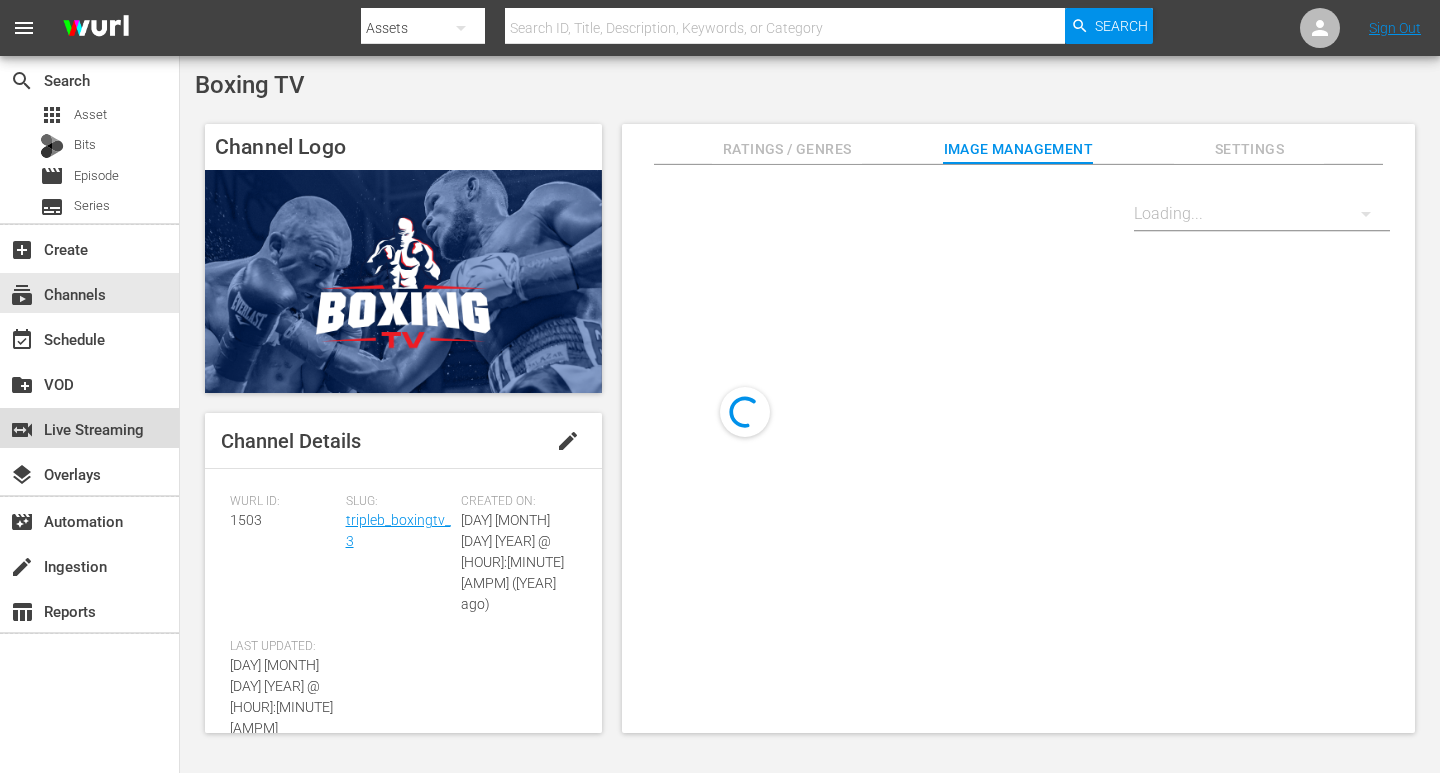 click on "switch_video   Live Streaming" at bounding box center (56, 426) 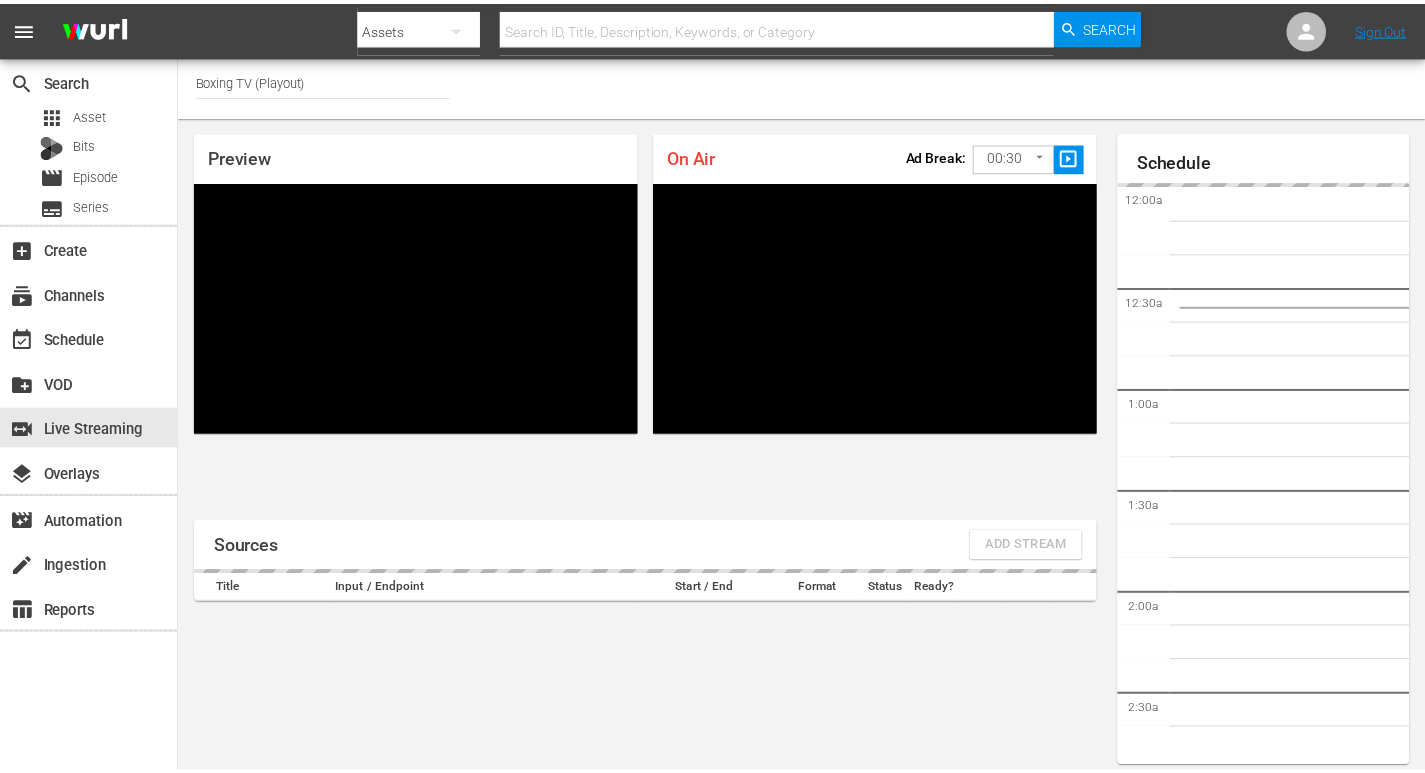 scroll, scrollTop: 87, scrollLeft: 0, axis: vertical 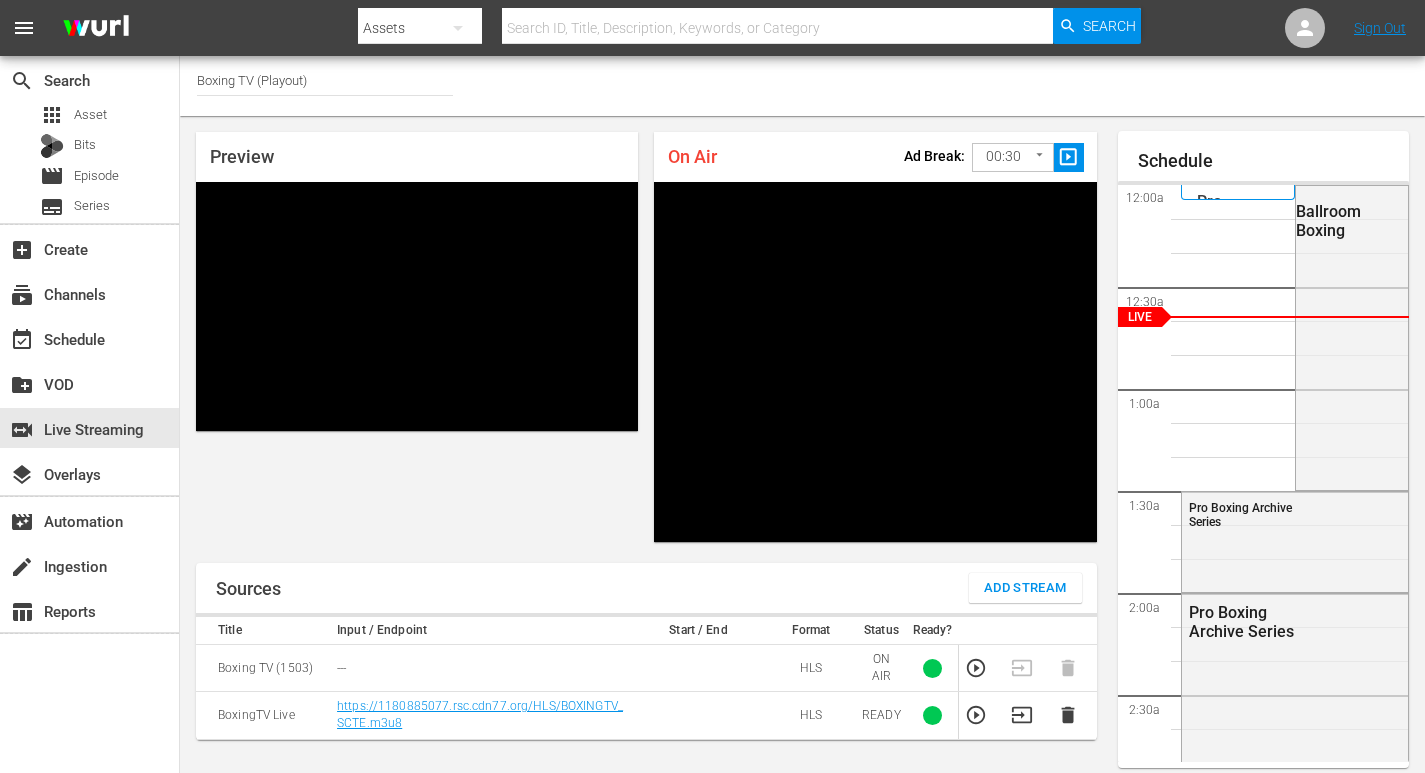 click 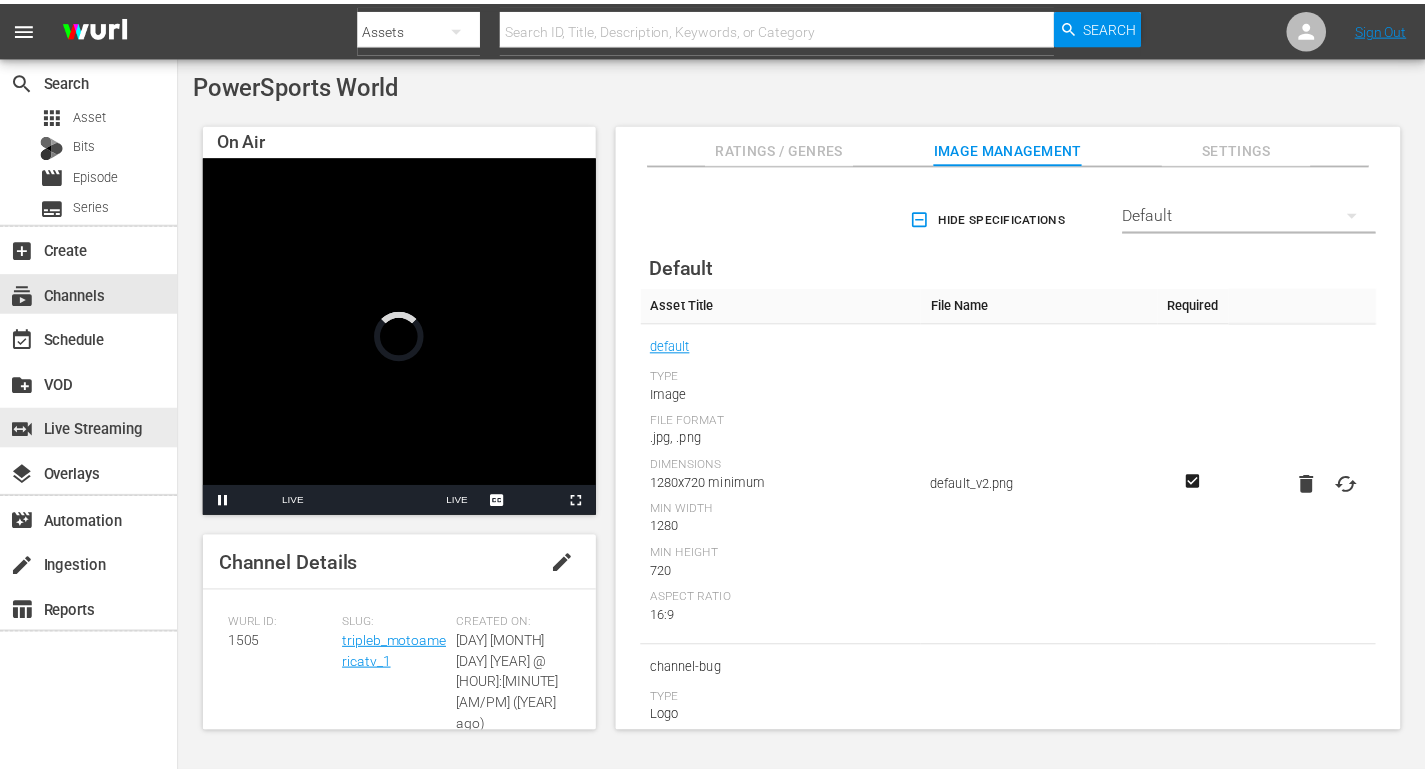 scroll, scrollTop: 0, scrollLeft: 0, axis: both 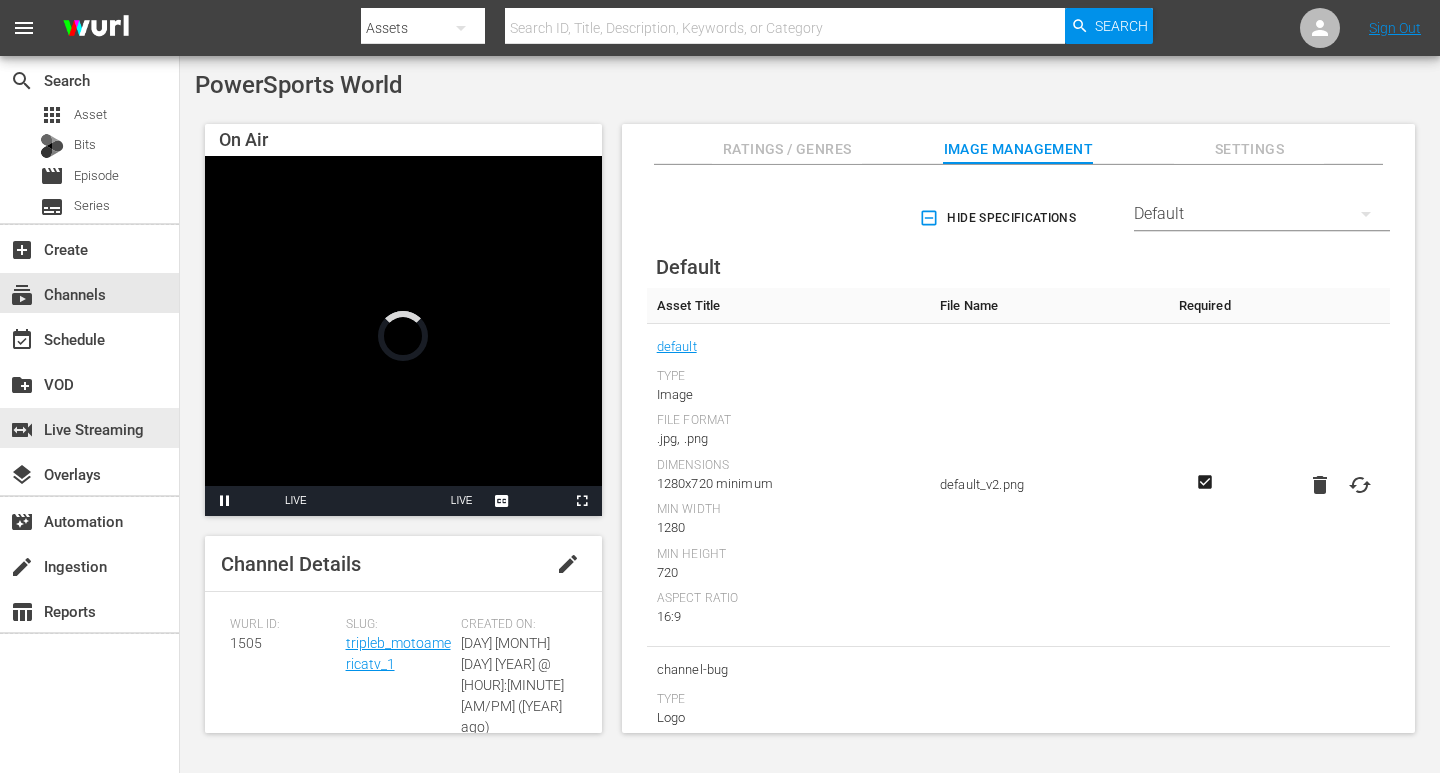 click on "switch_video   Live Streaming" at bounding box center (56, 426) 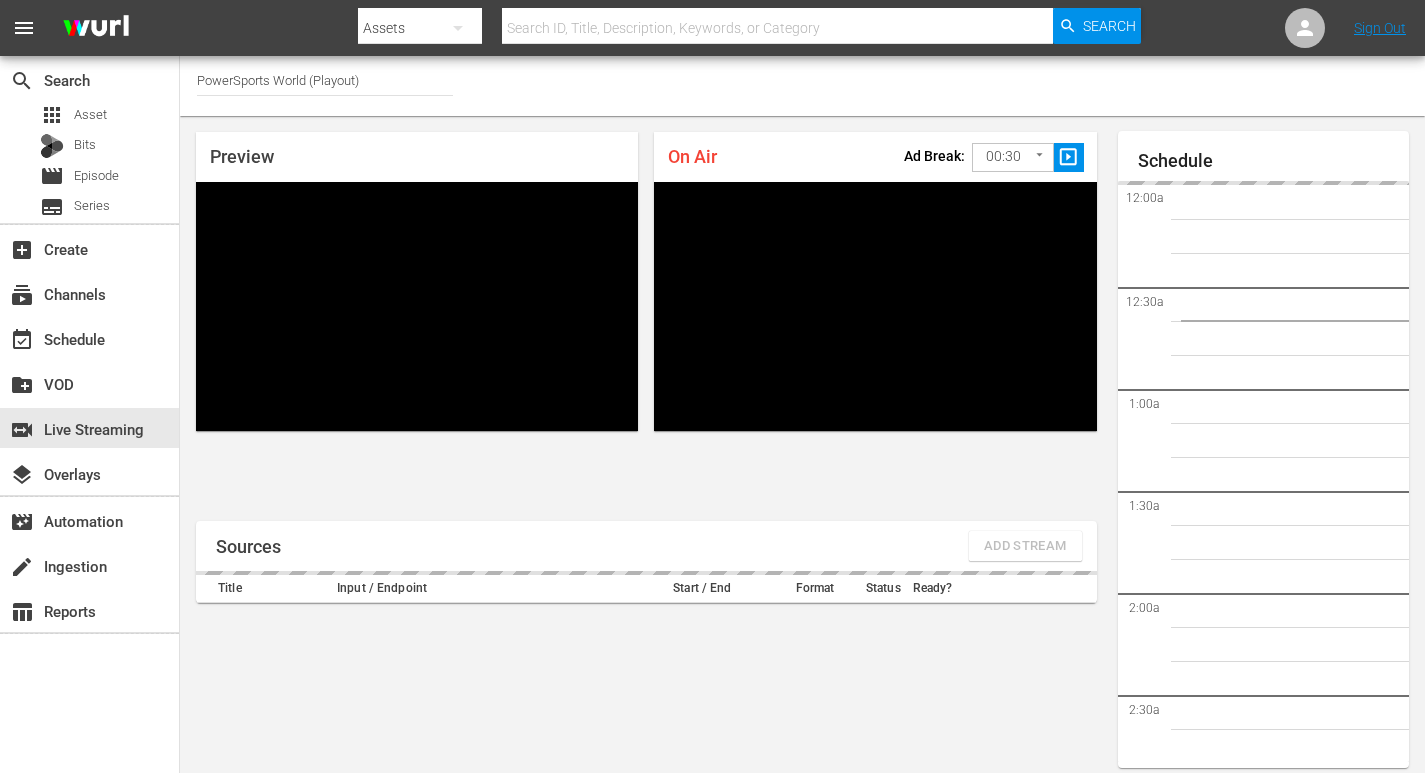 scroll, scrollTop: 664, scrollLeft: 0, axis: vertical 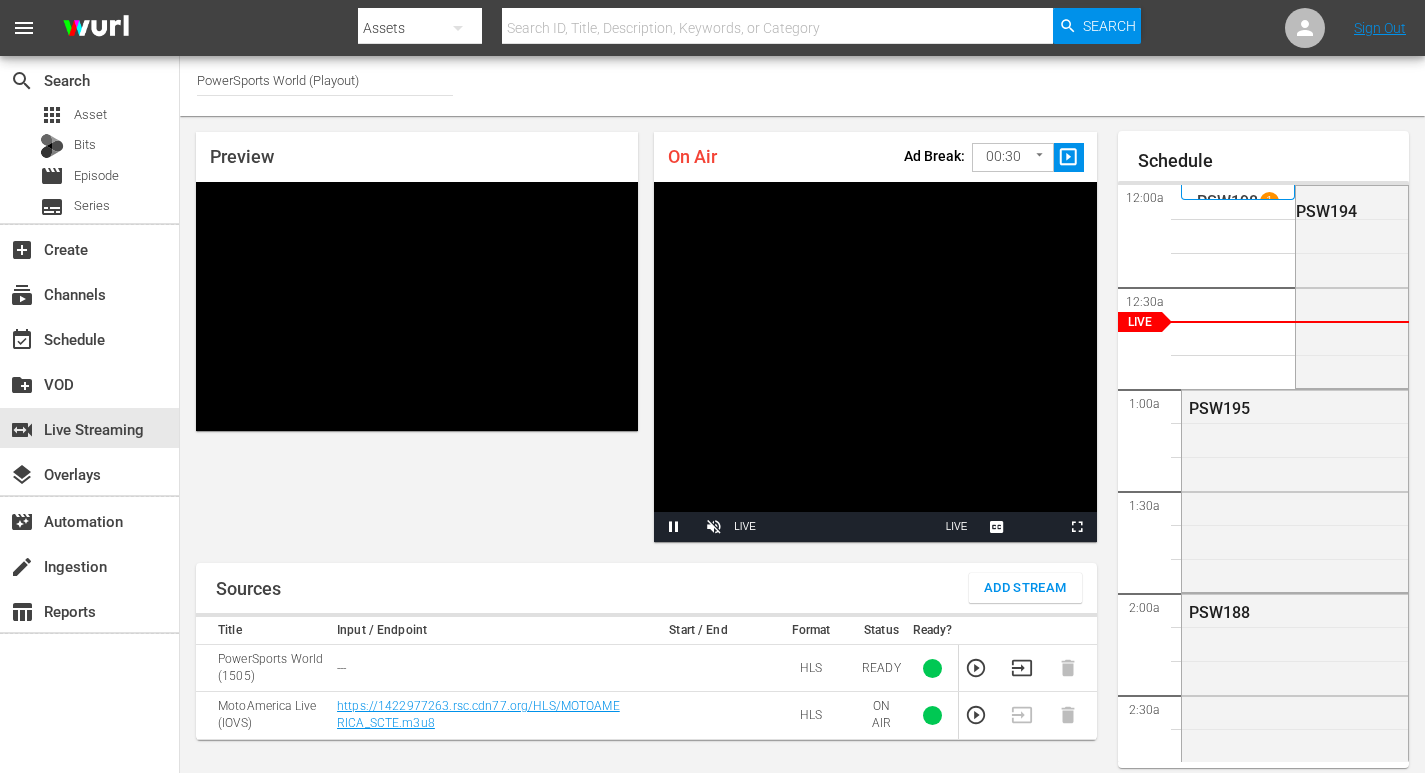 click 